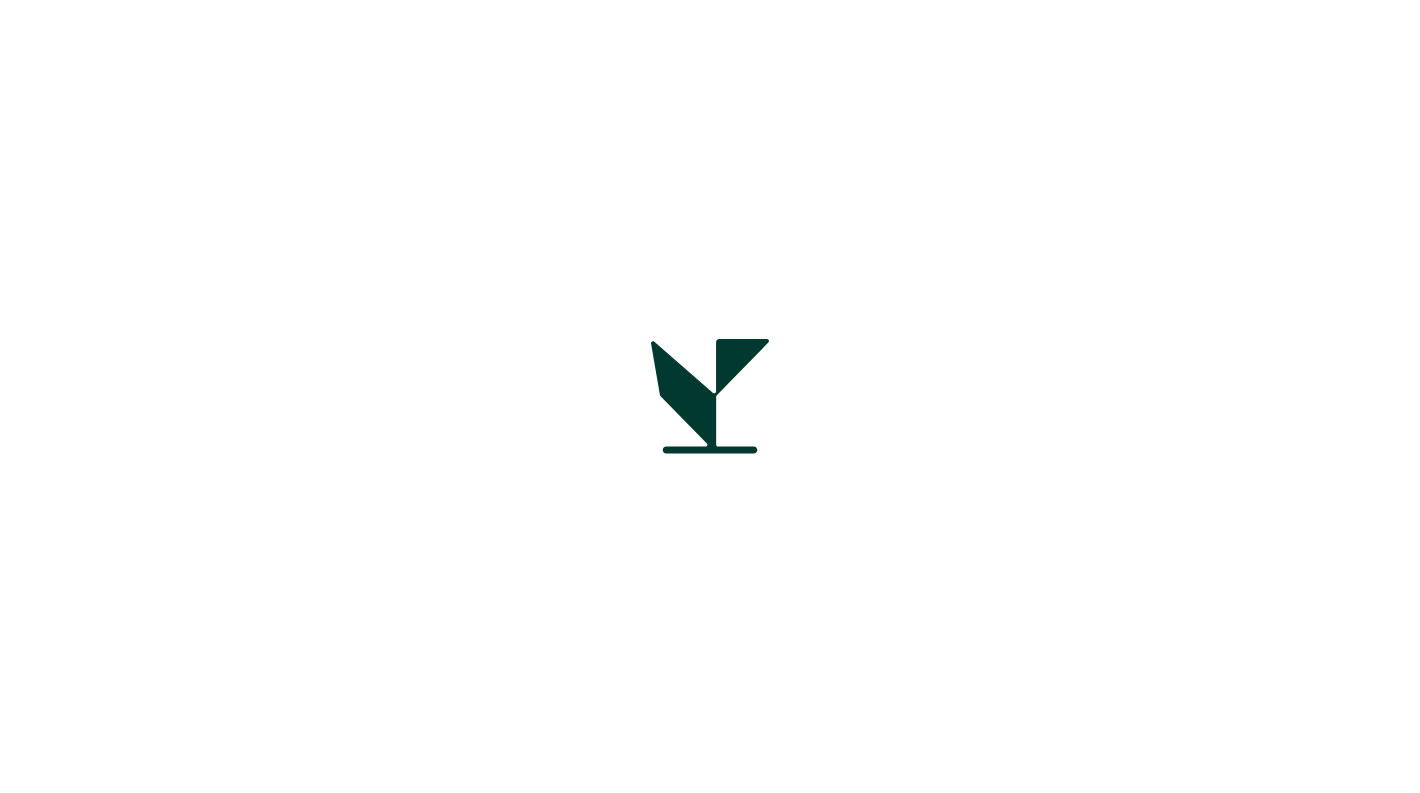 scroll, scrollTop: 0, scrollLeft: 0, axis: both 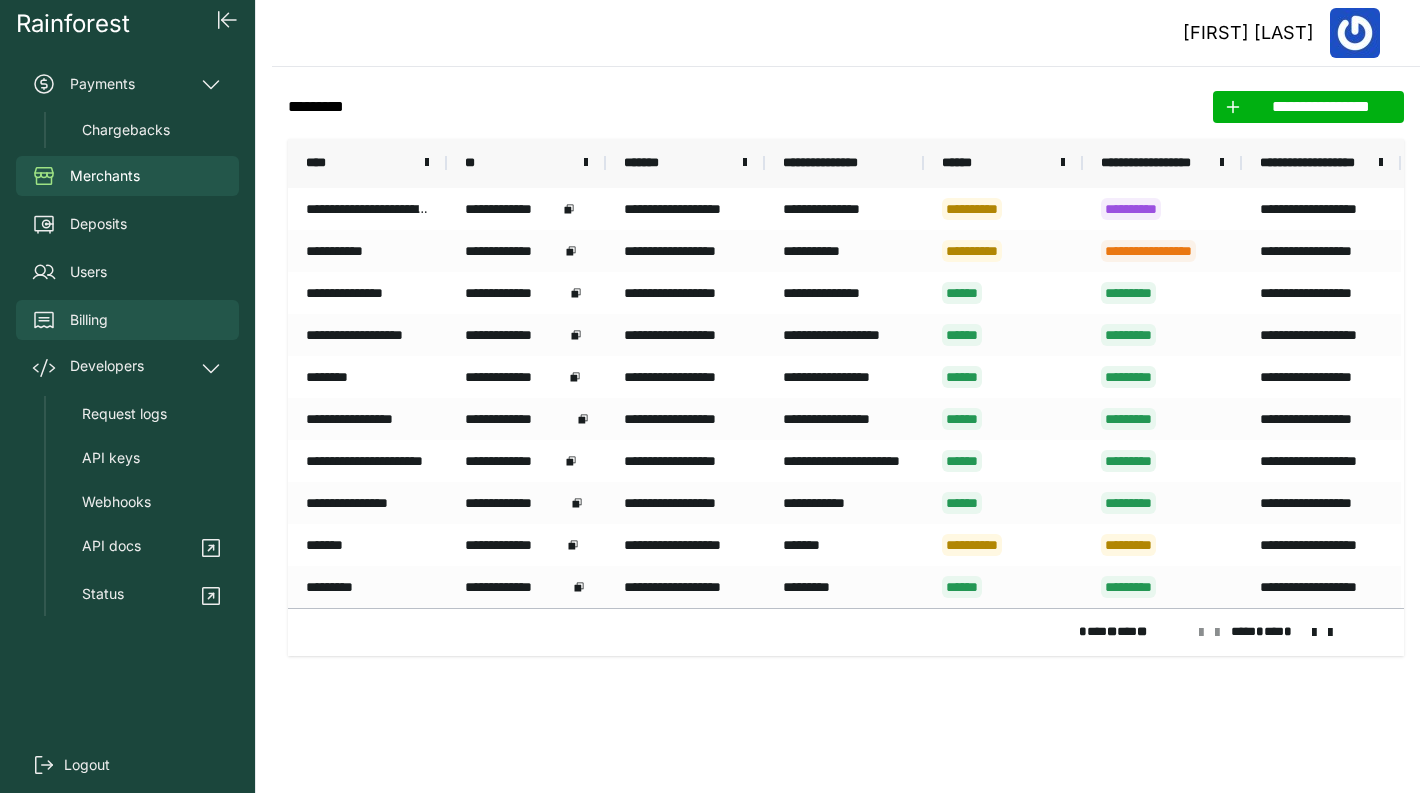 click on "Billing" at bounding box center (89, 320) 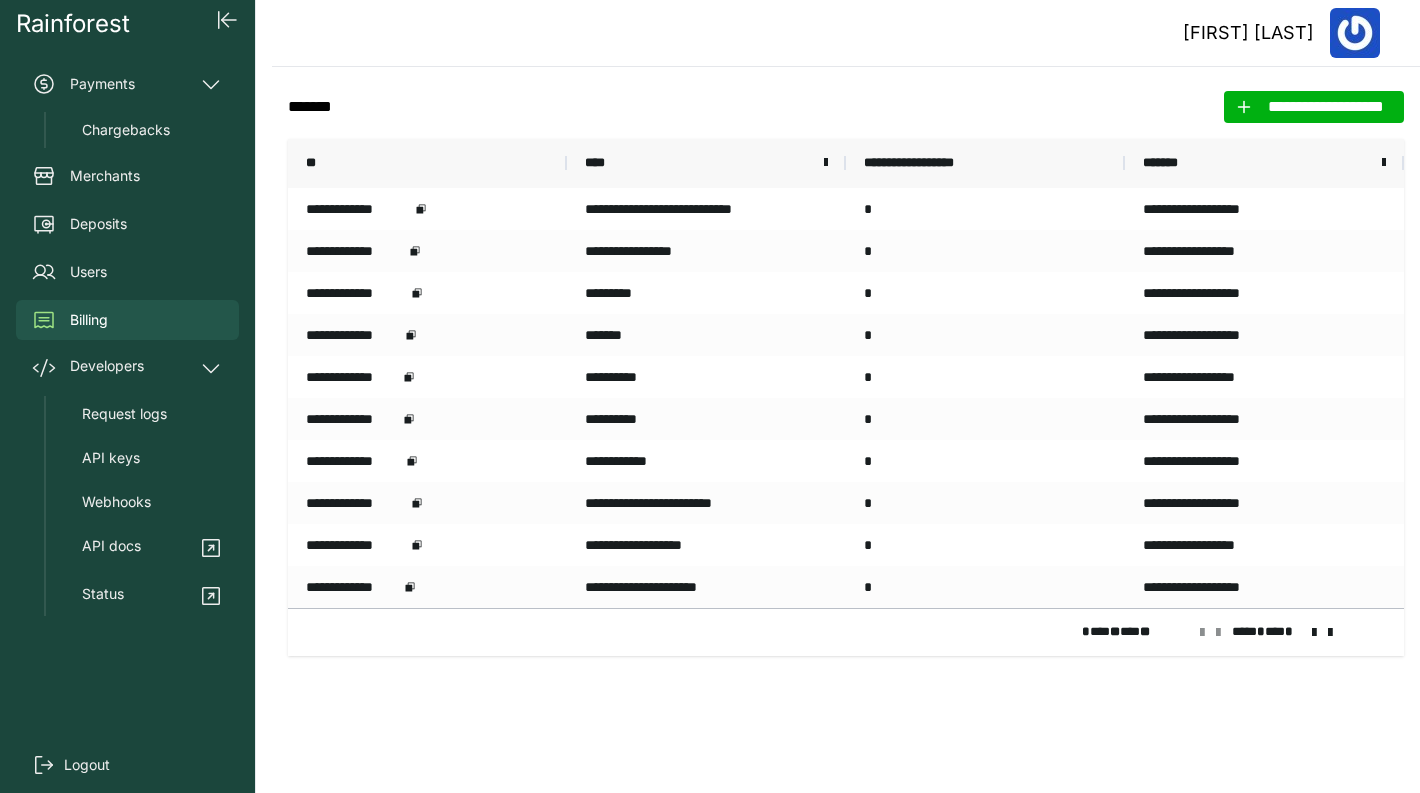 click on "**********" at bounding box center [1314, 107] 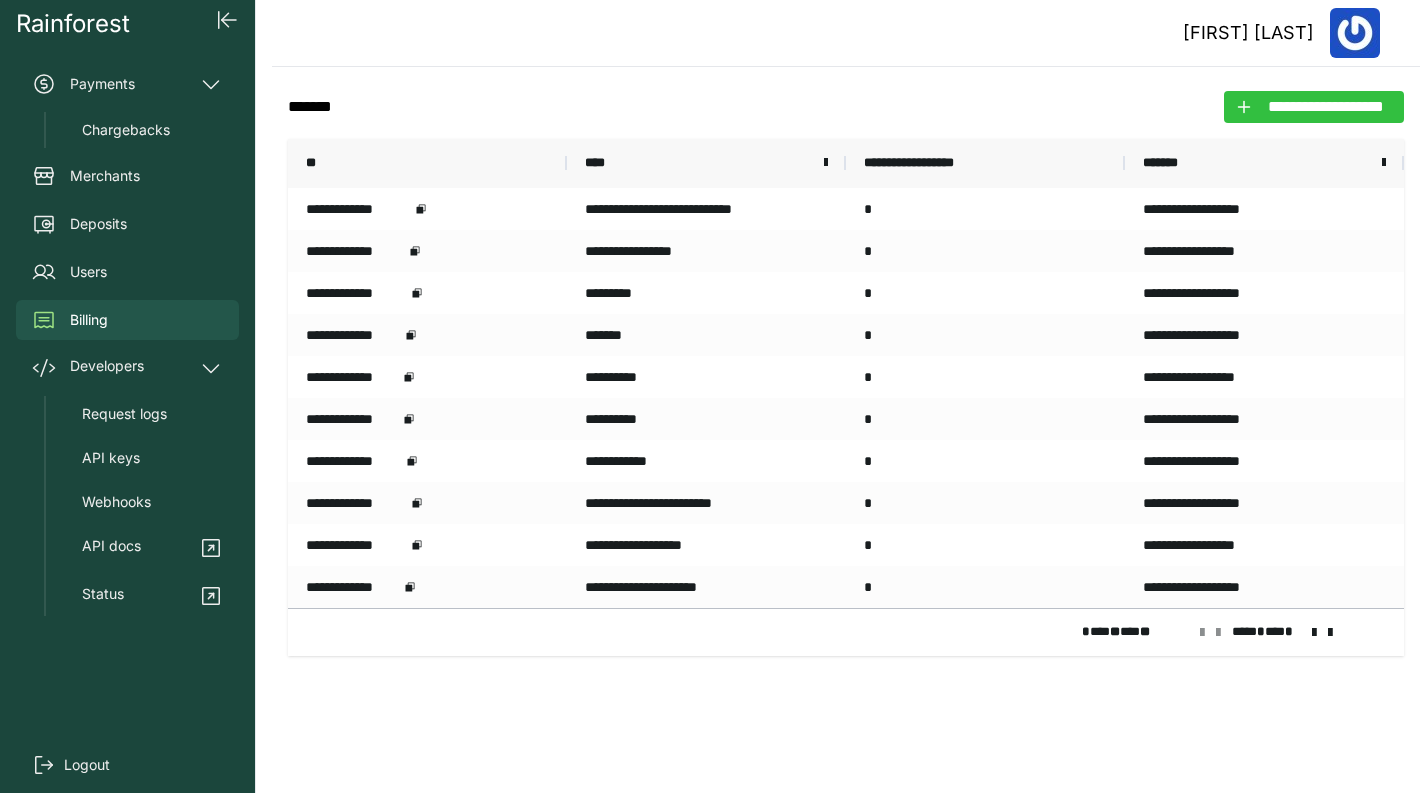 click on "**********" 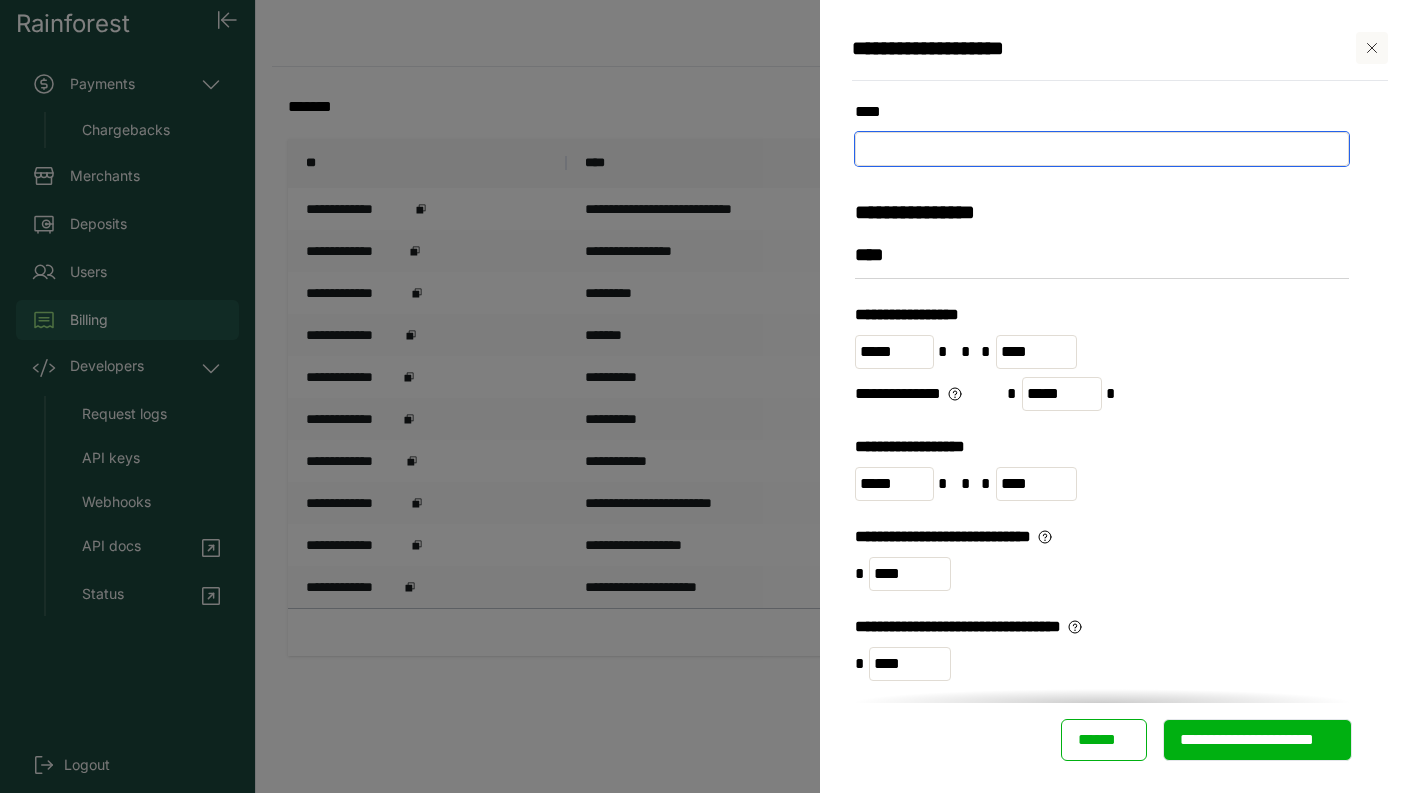 click at bounding box center [1102, 149] 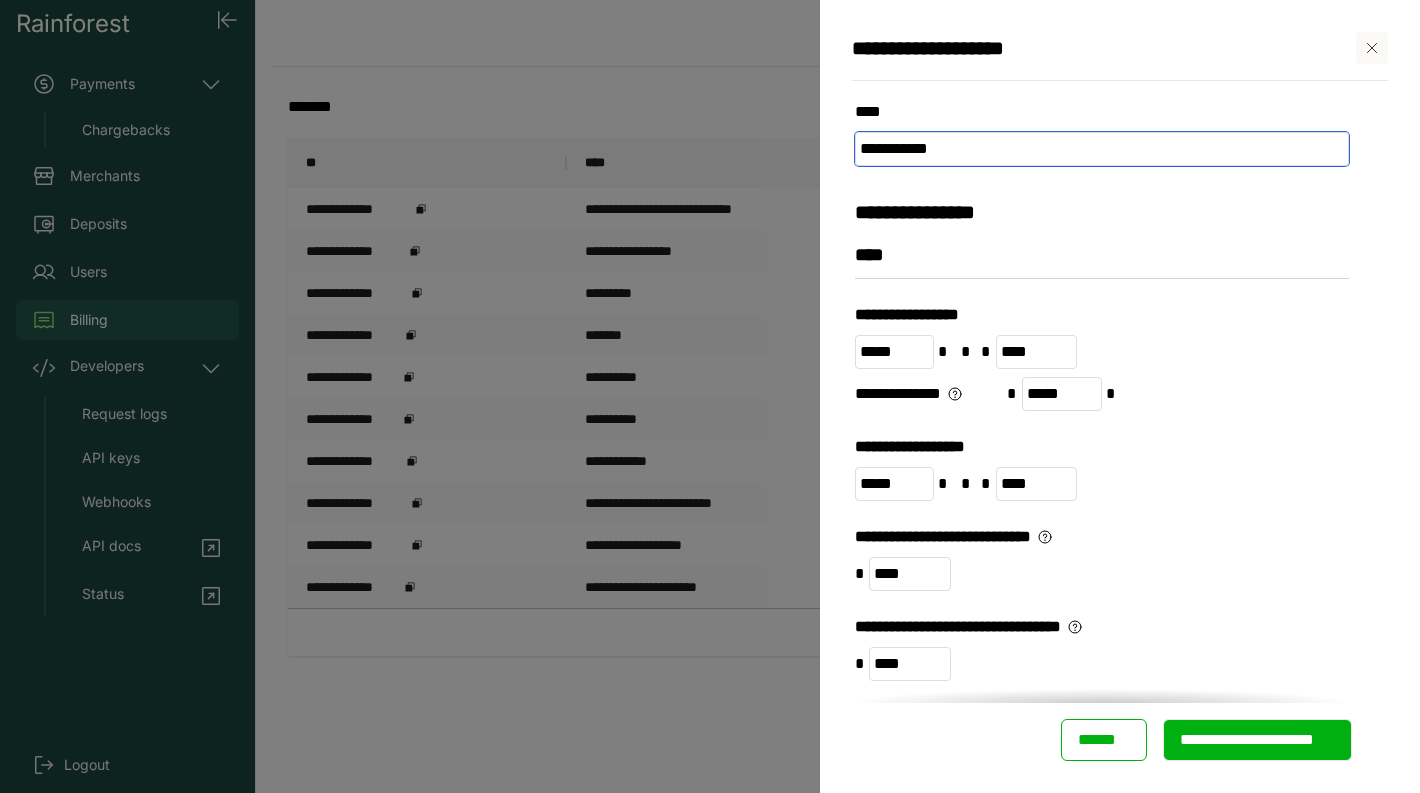 type on "**********" 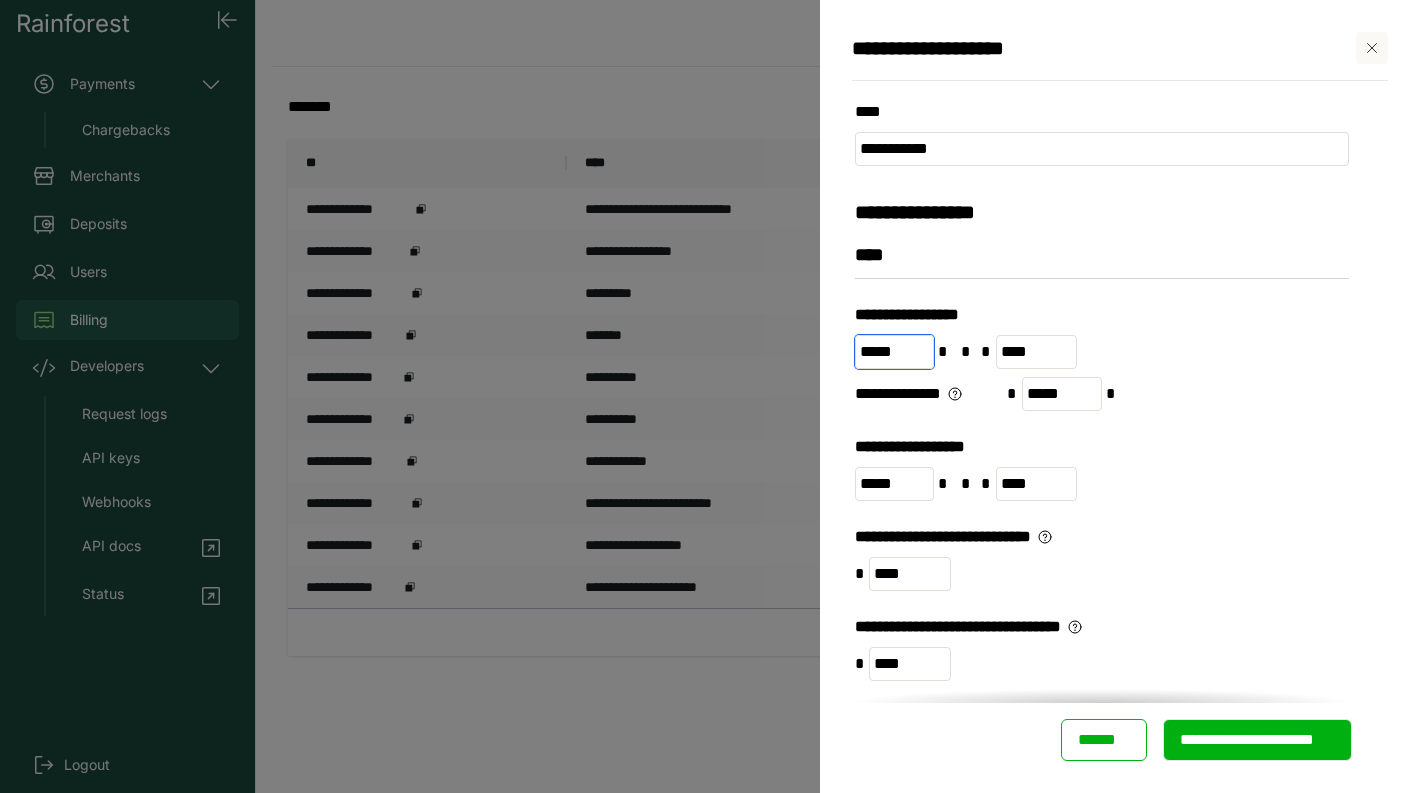 click on "*****" at bounding box center (894, 352) 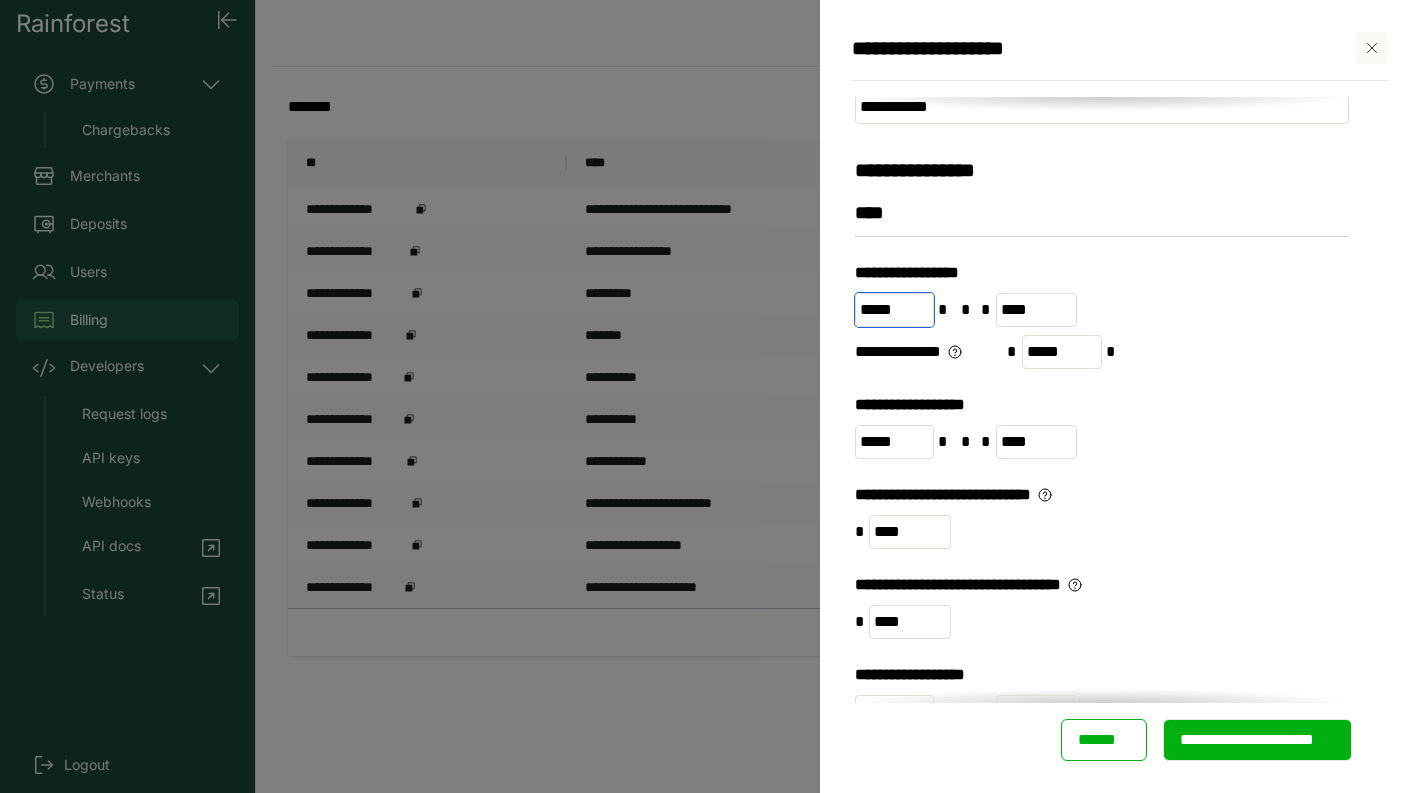scroll, scrollTop: 46, scrollLeft: 0, axis: vertical 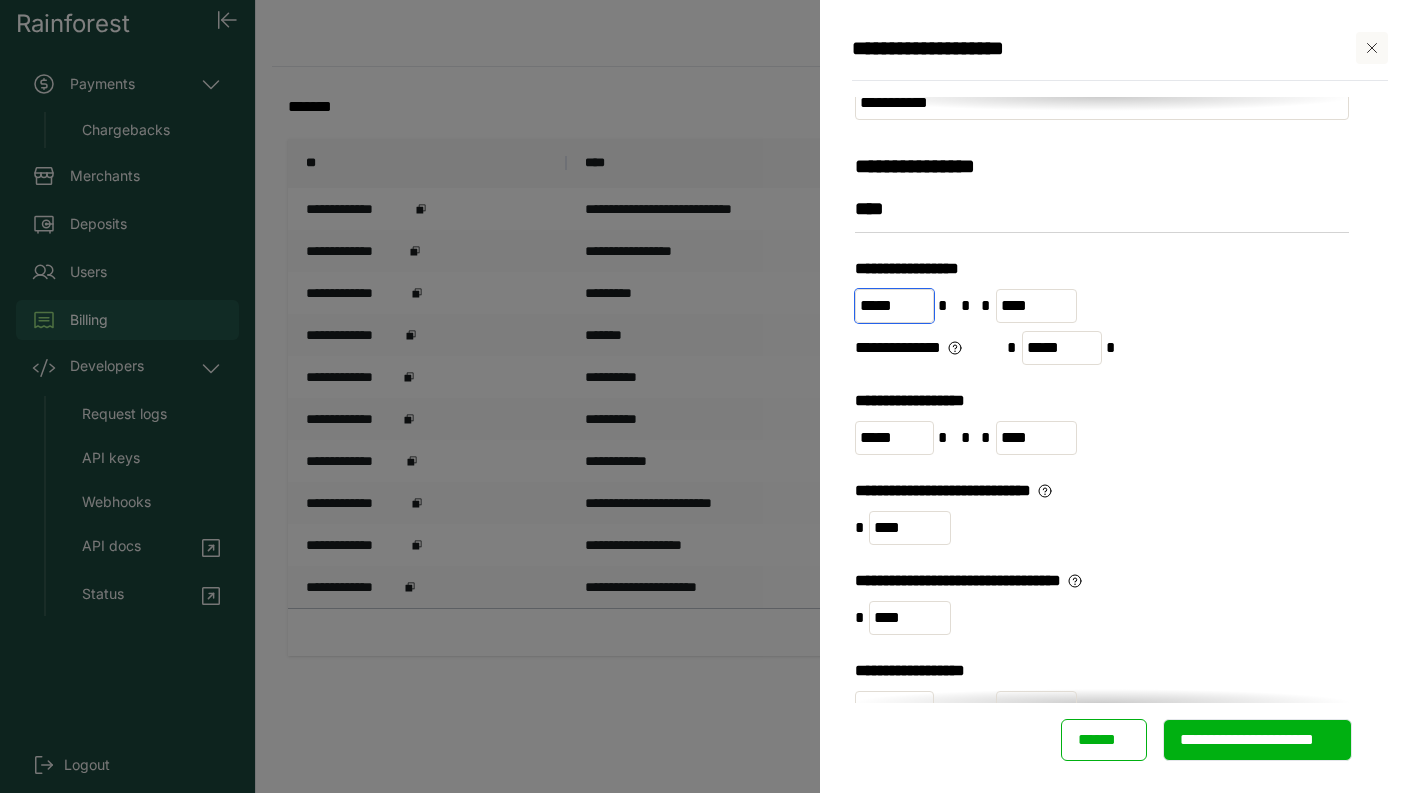 type on "*****" 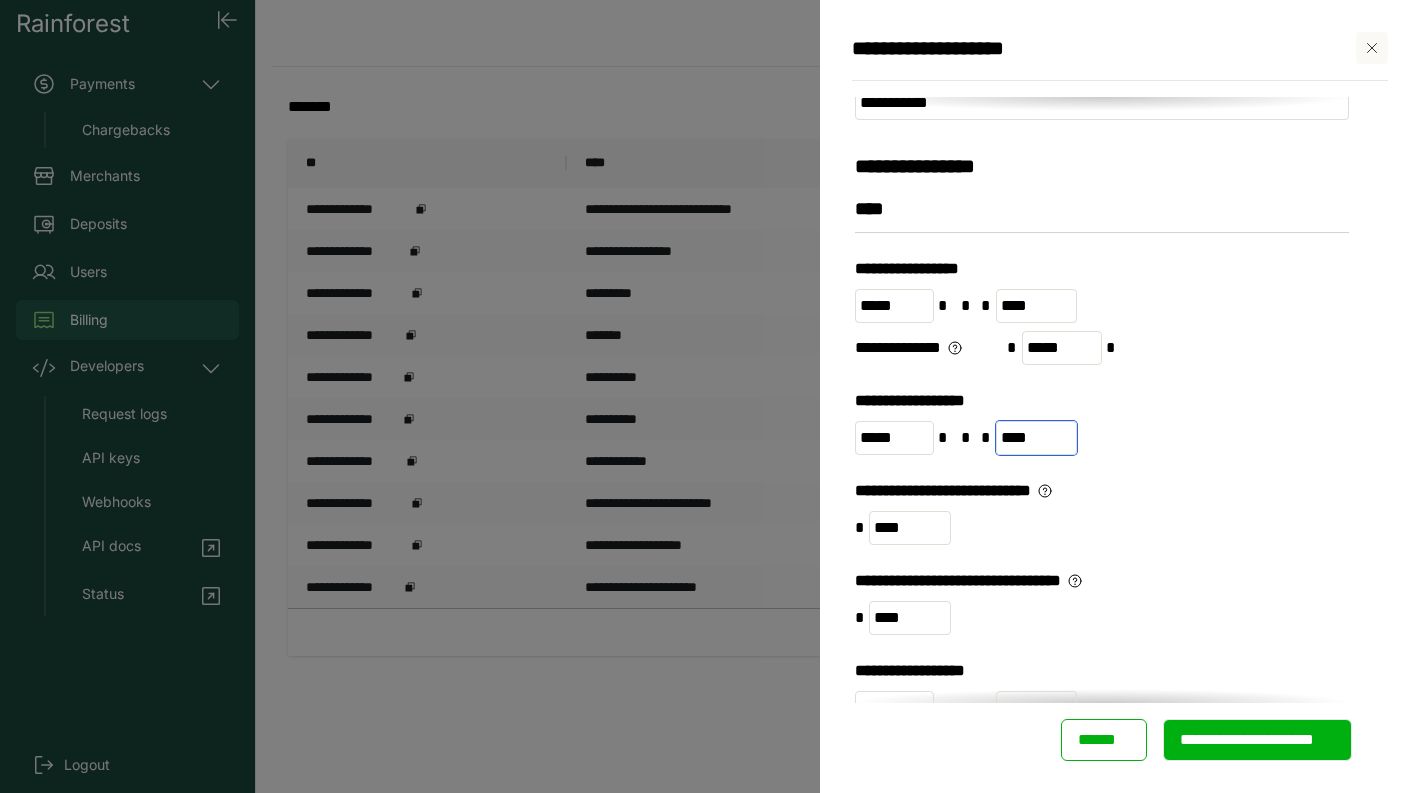 click on "****" at bounding box center (1037, 438) 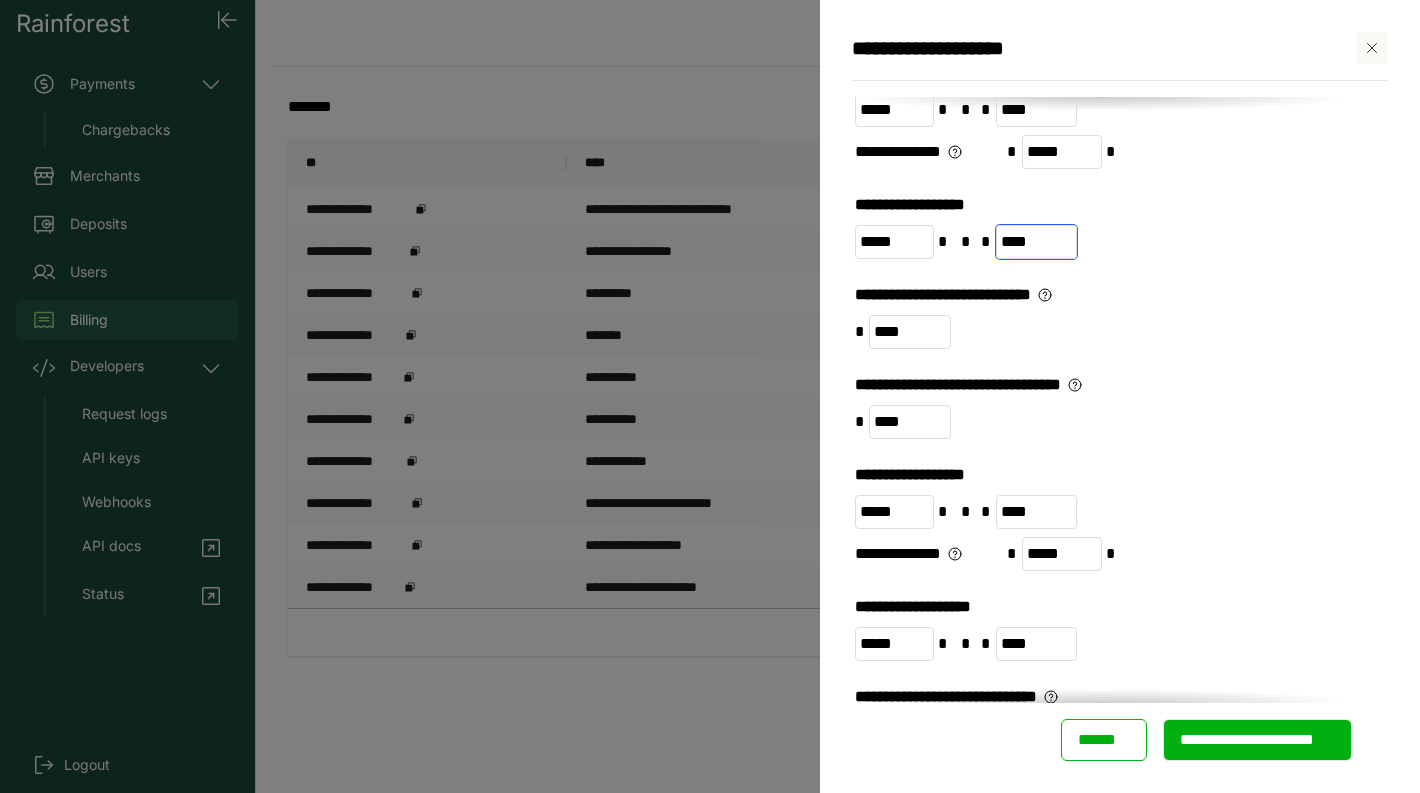 scroll, scrollTop: 267, scrollLeft: 0, axis: vertical 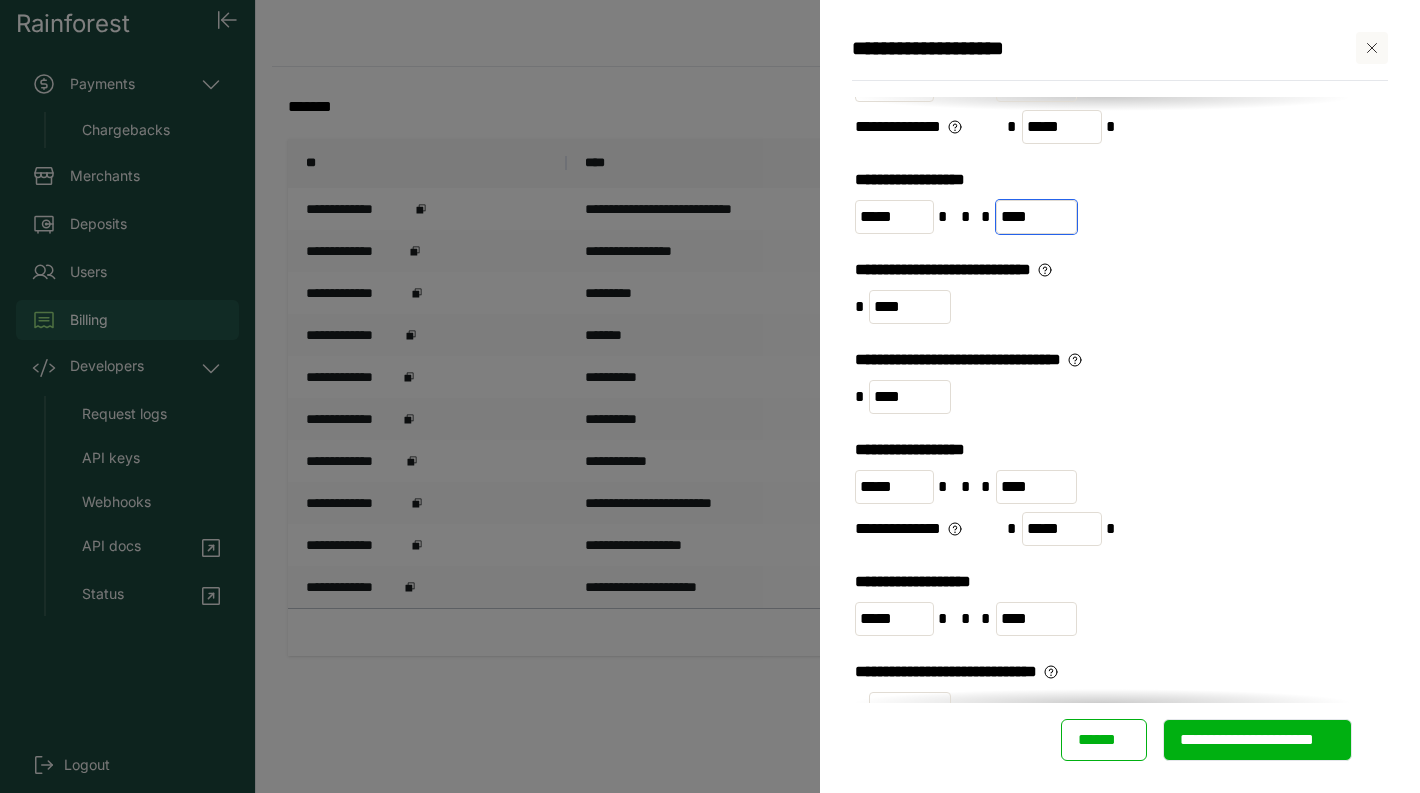 type on "****" 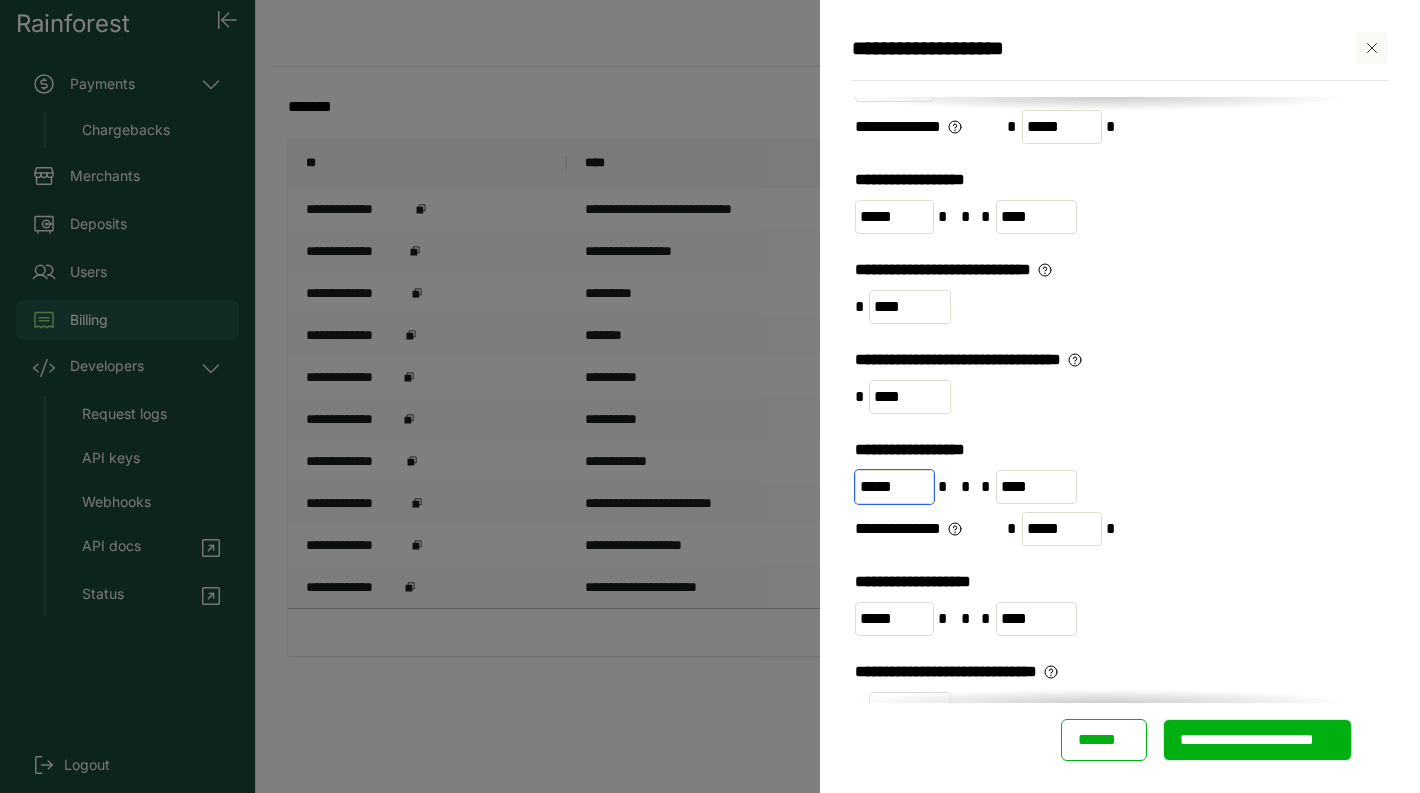 click on "*****" at bounding box center [894, 487] 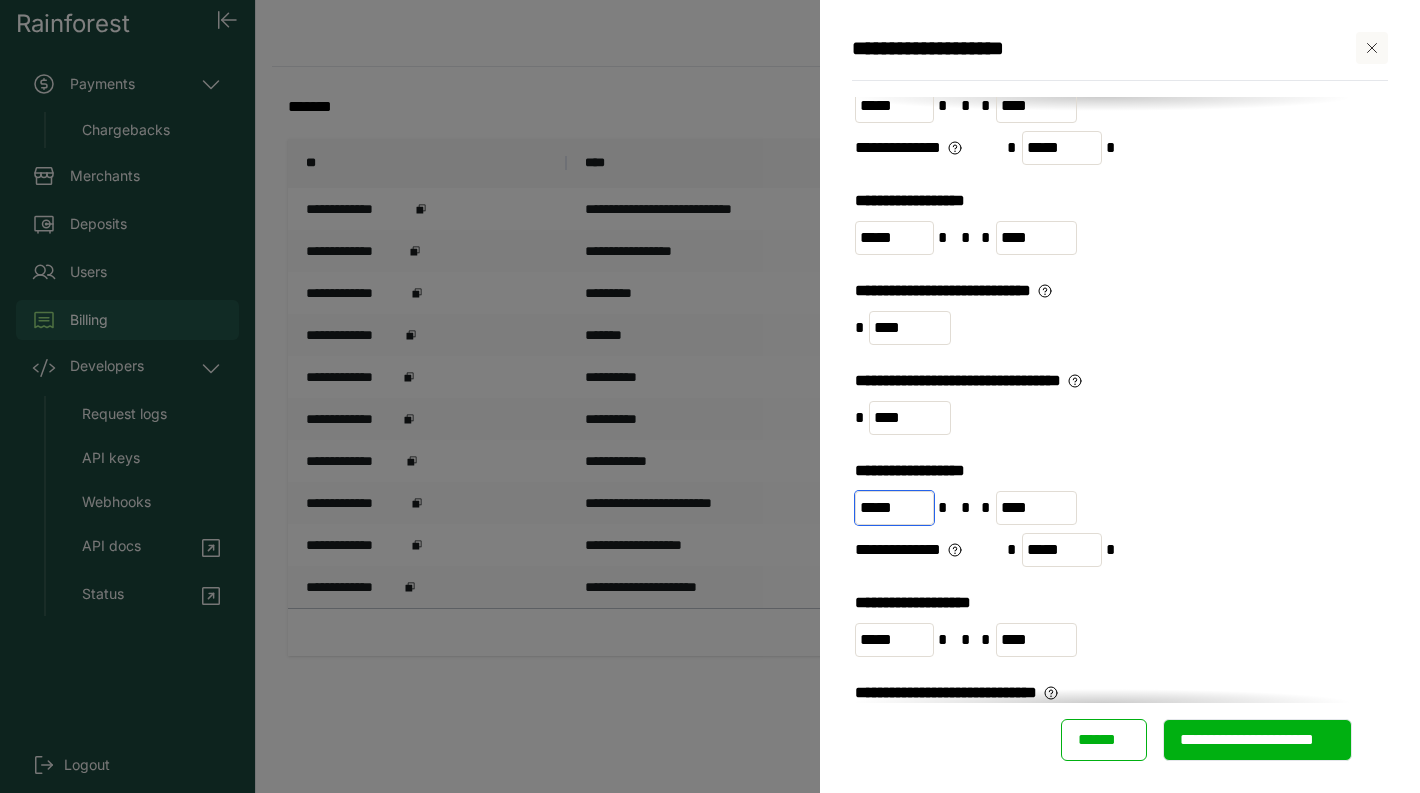 scroll, scrollTop: 243, scrollLeft: 0, axis: vertical 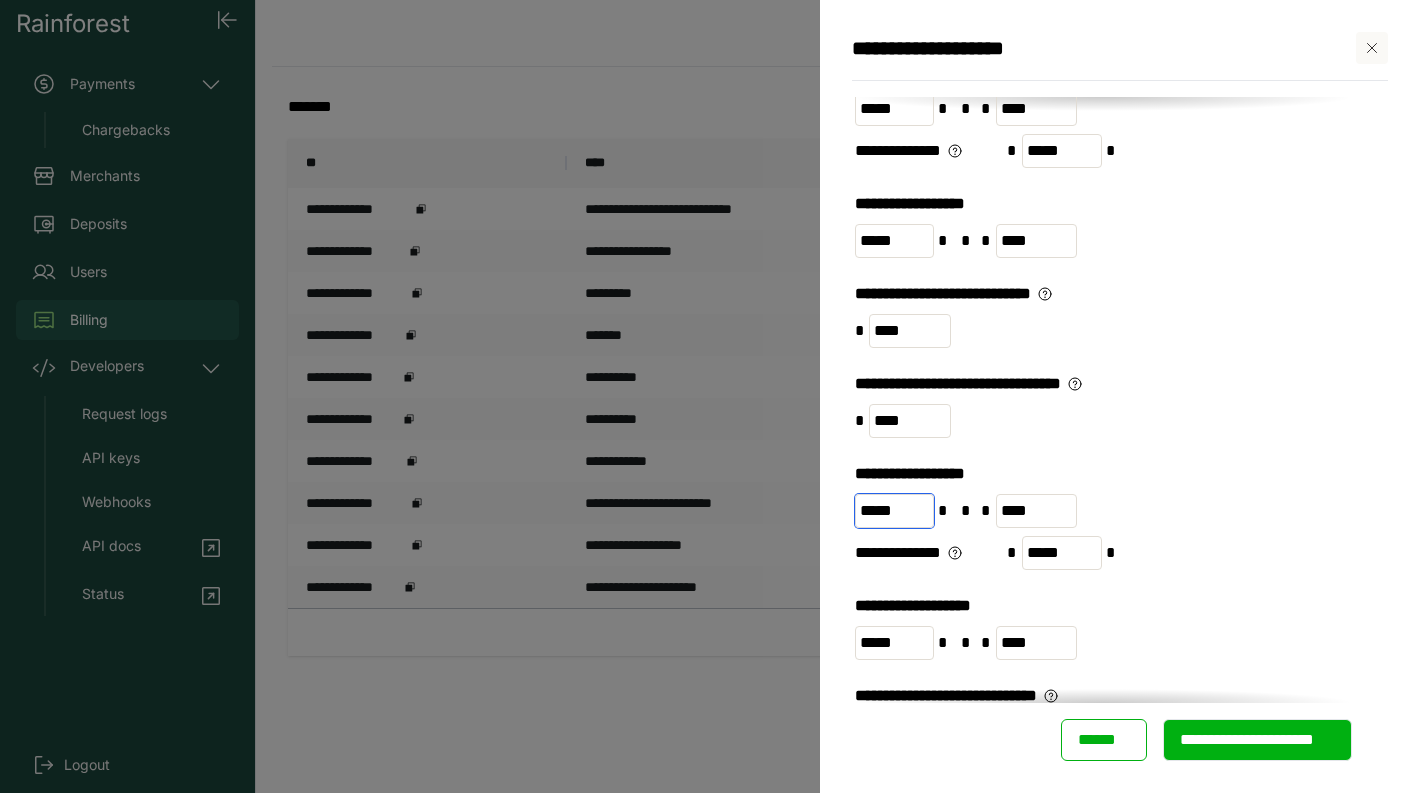 type on "*****" 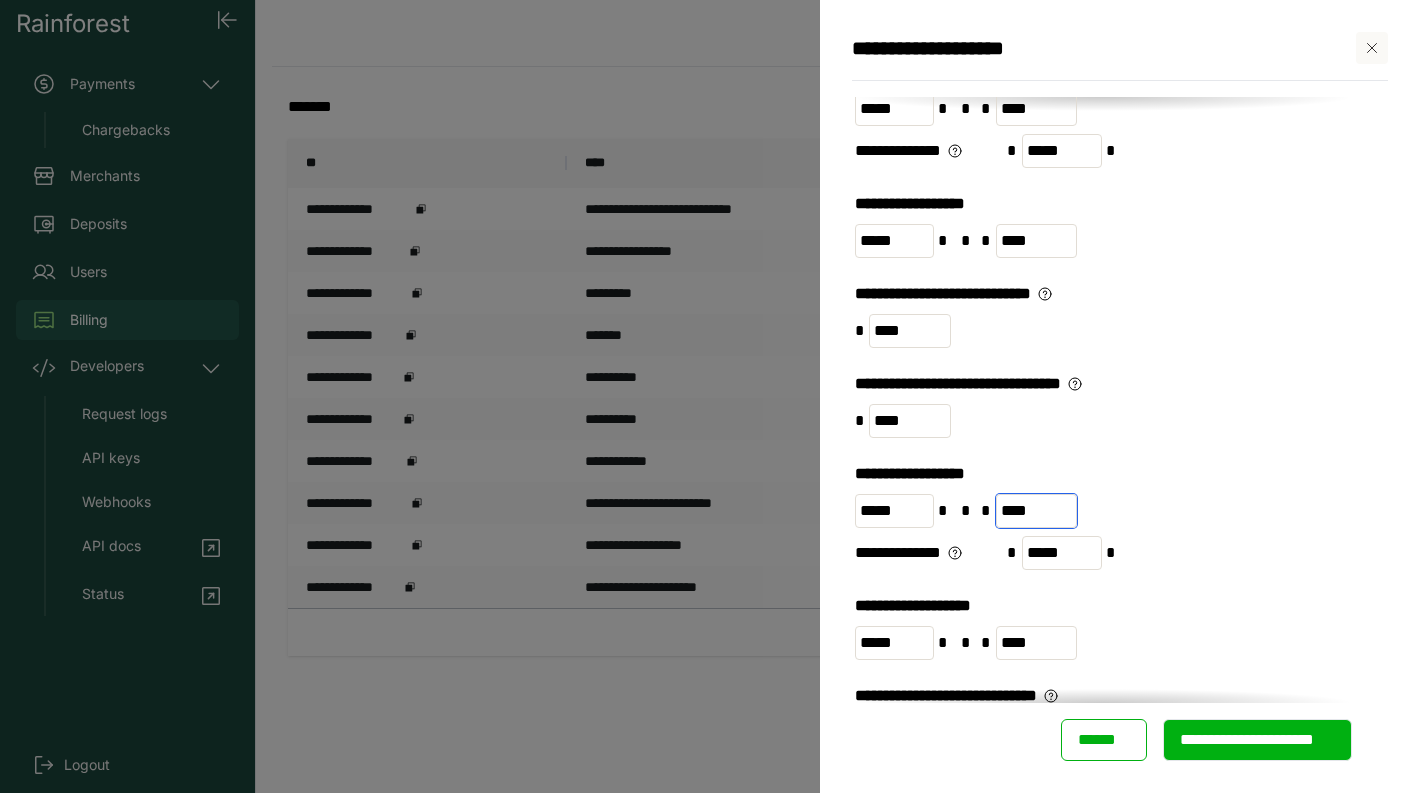 click on "****" at bounding box center (1037, 511) 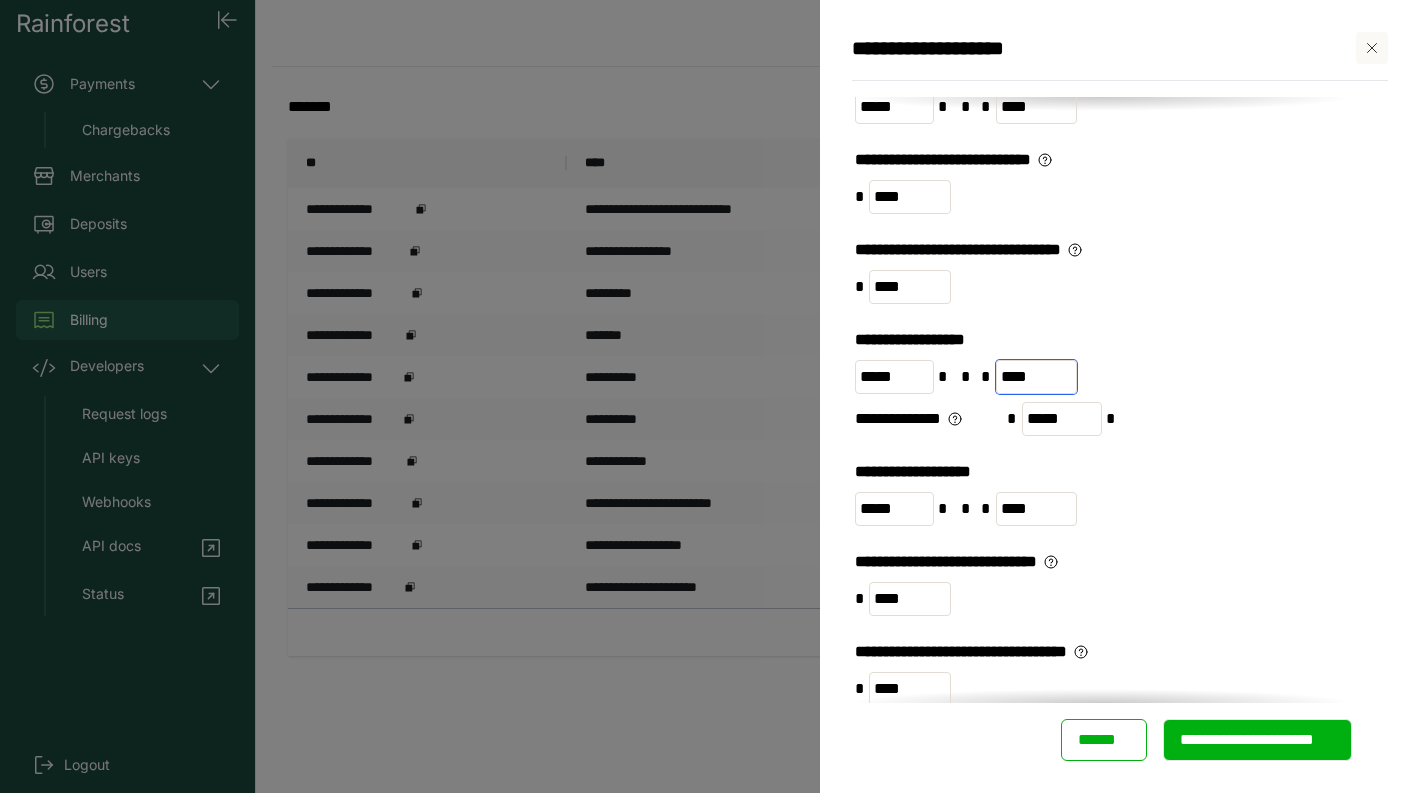 scroll, scrollTop: 391, scrollLeft: 0, axis: vertical 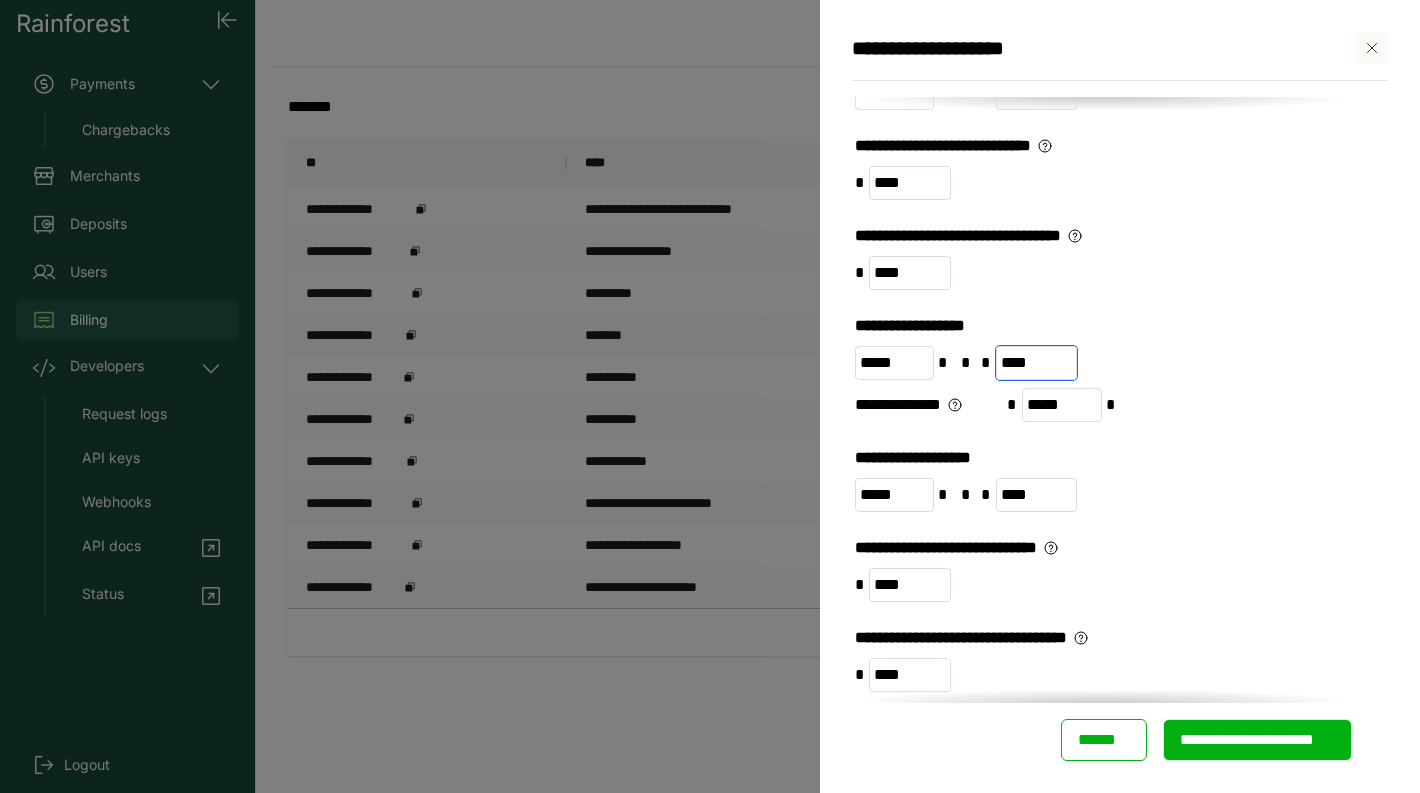 type on "****" 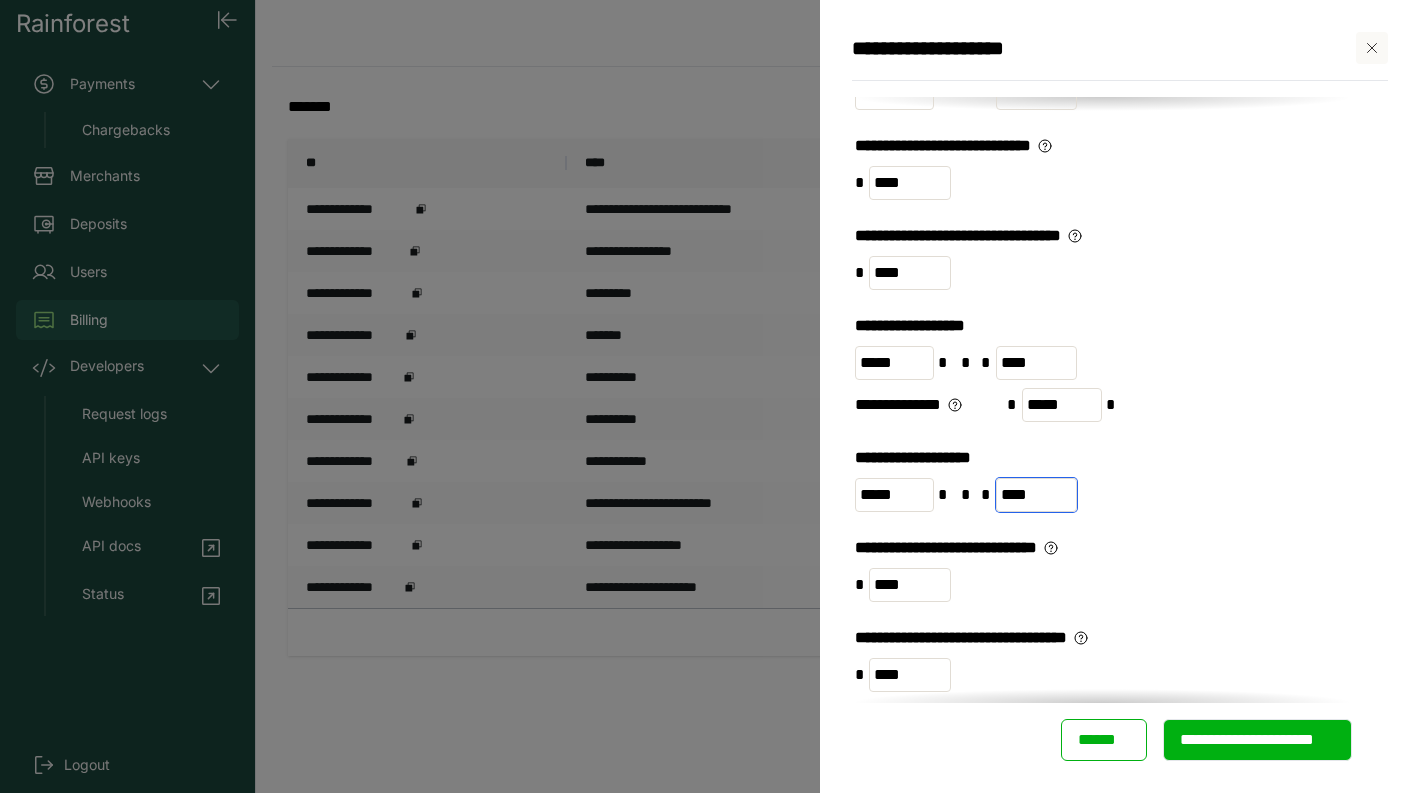 click on "****" at bounding box center (1037, 495) 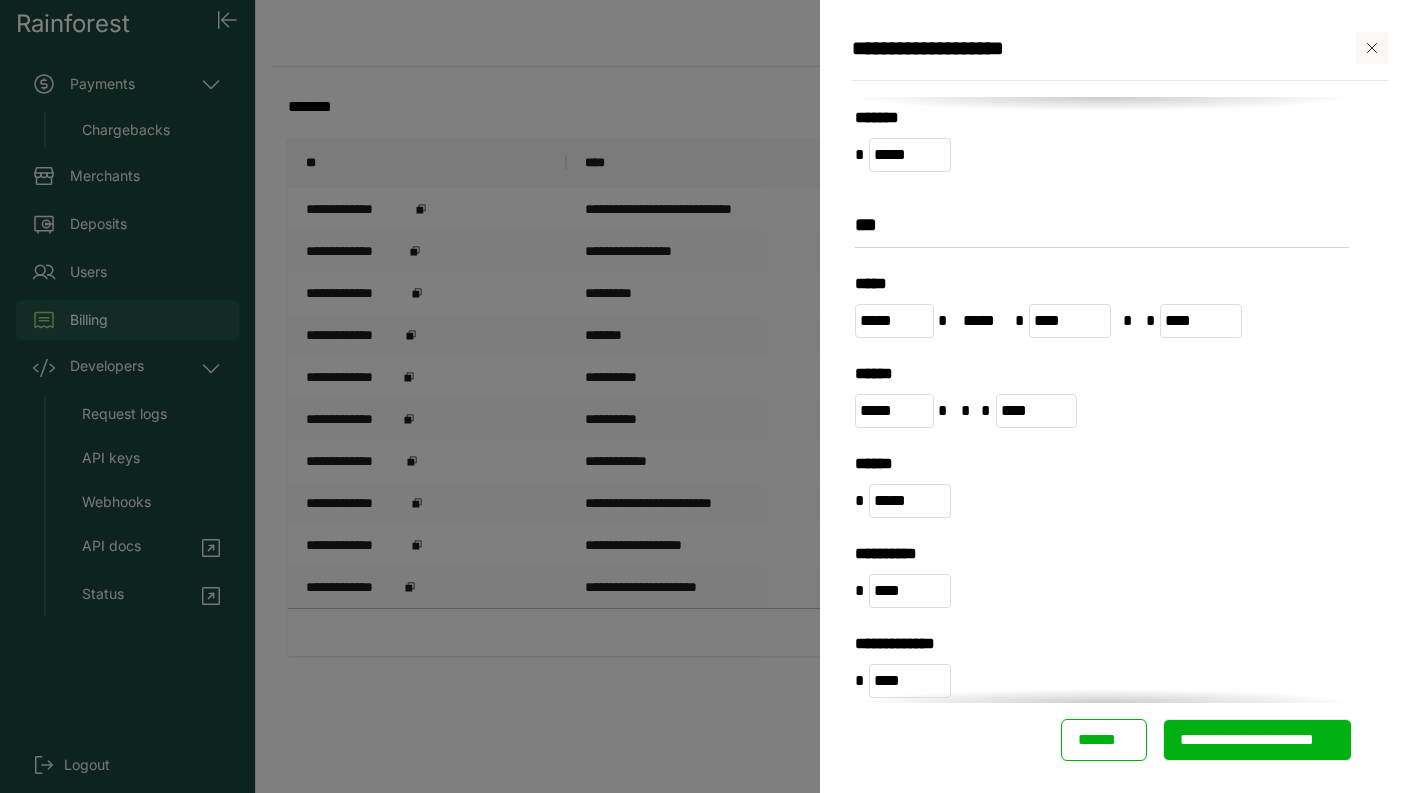 scroll, scrollTop: 1025, scrollLeft: 0, axis: vertical 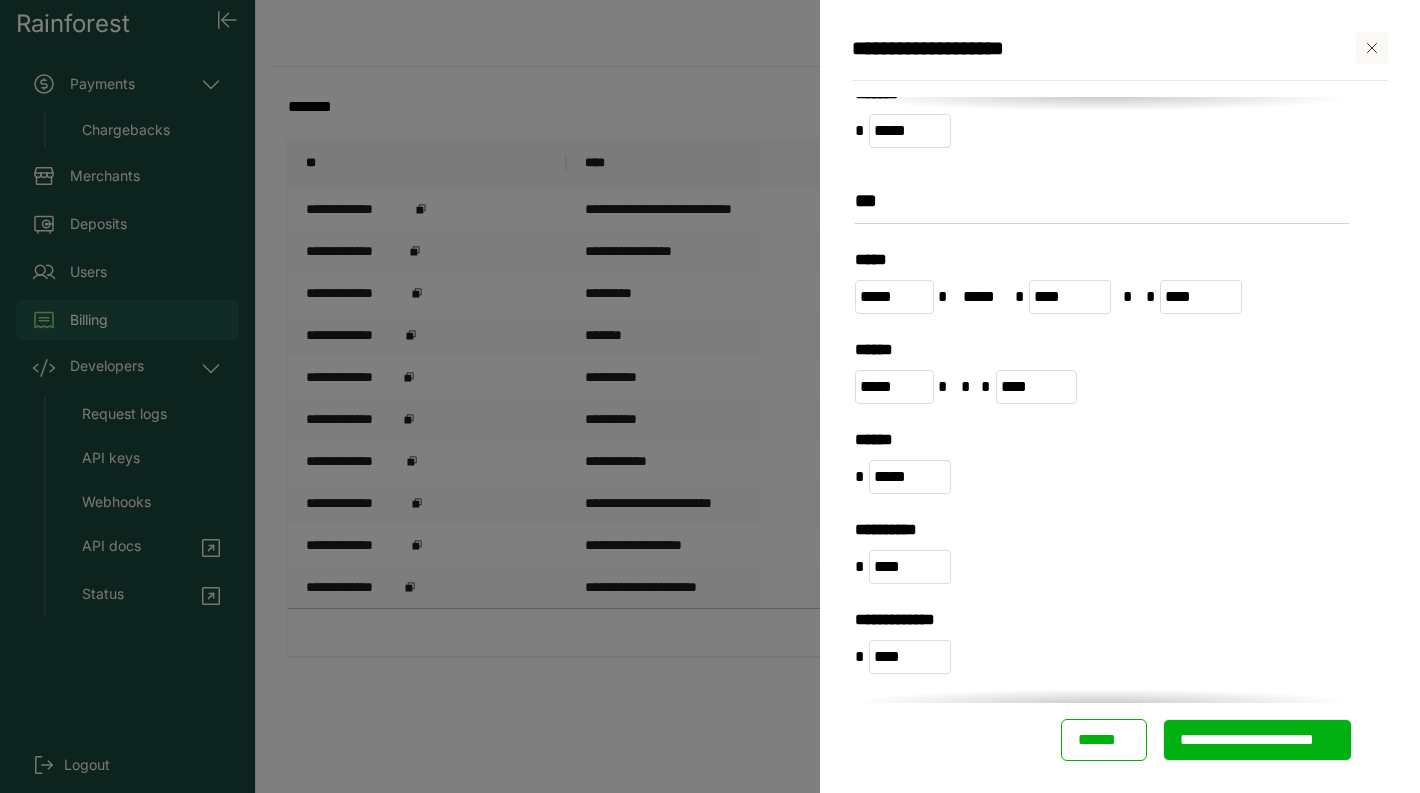 type on "****" 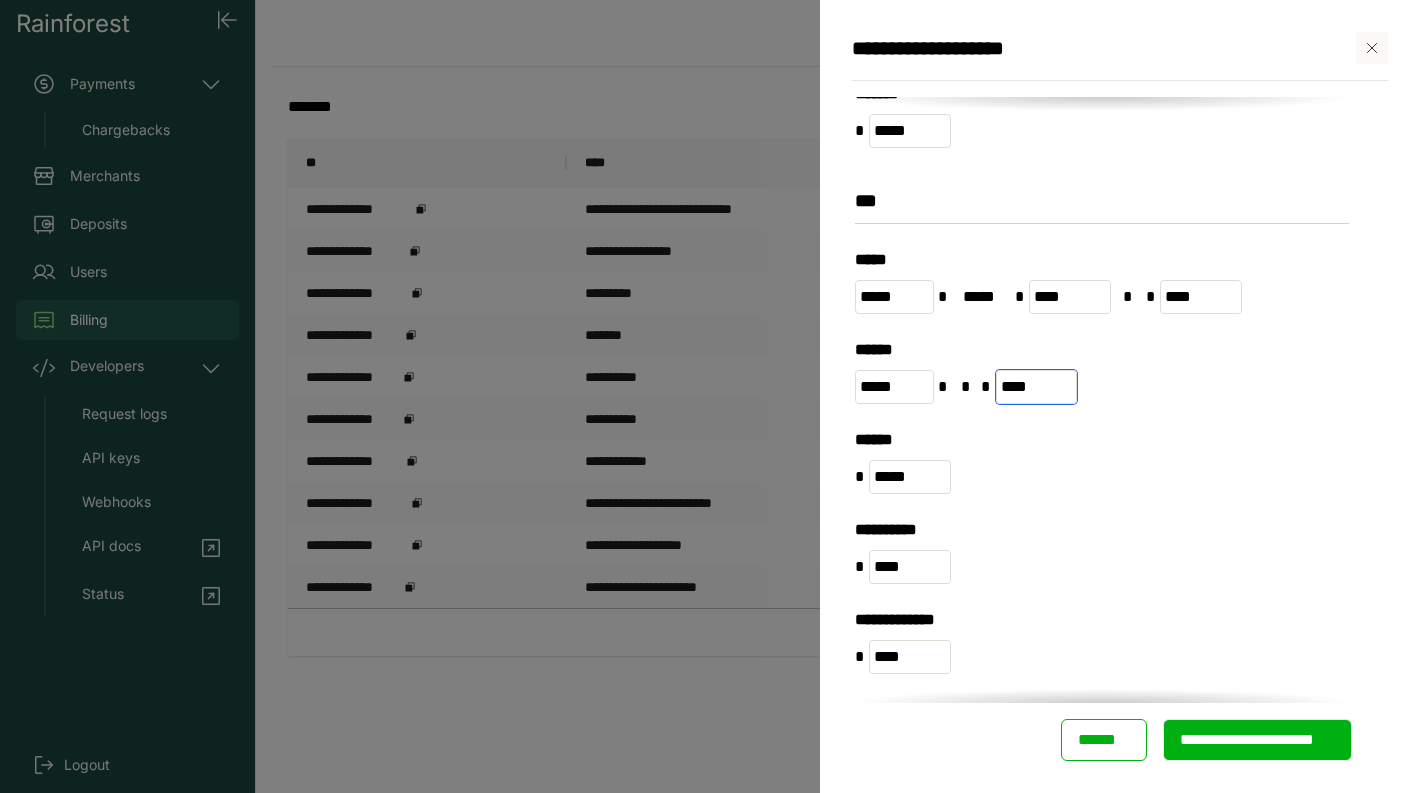 click on "****" at bounding box center [1037, 387] 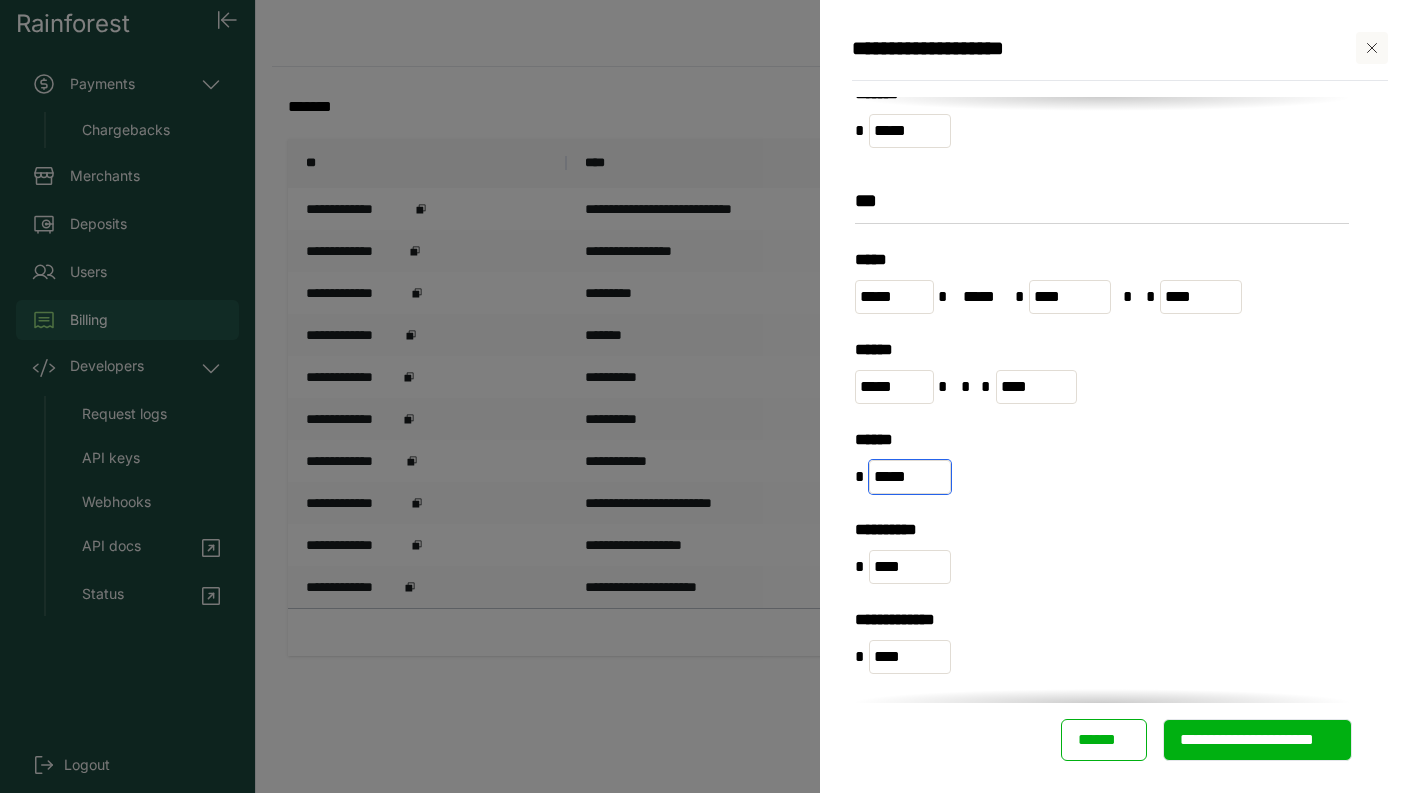 click on "*****" at bounding box center (910, 477) 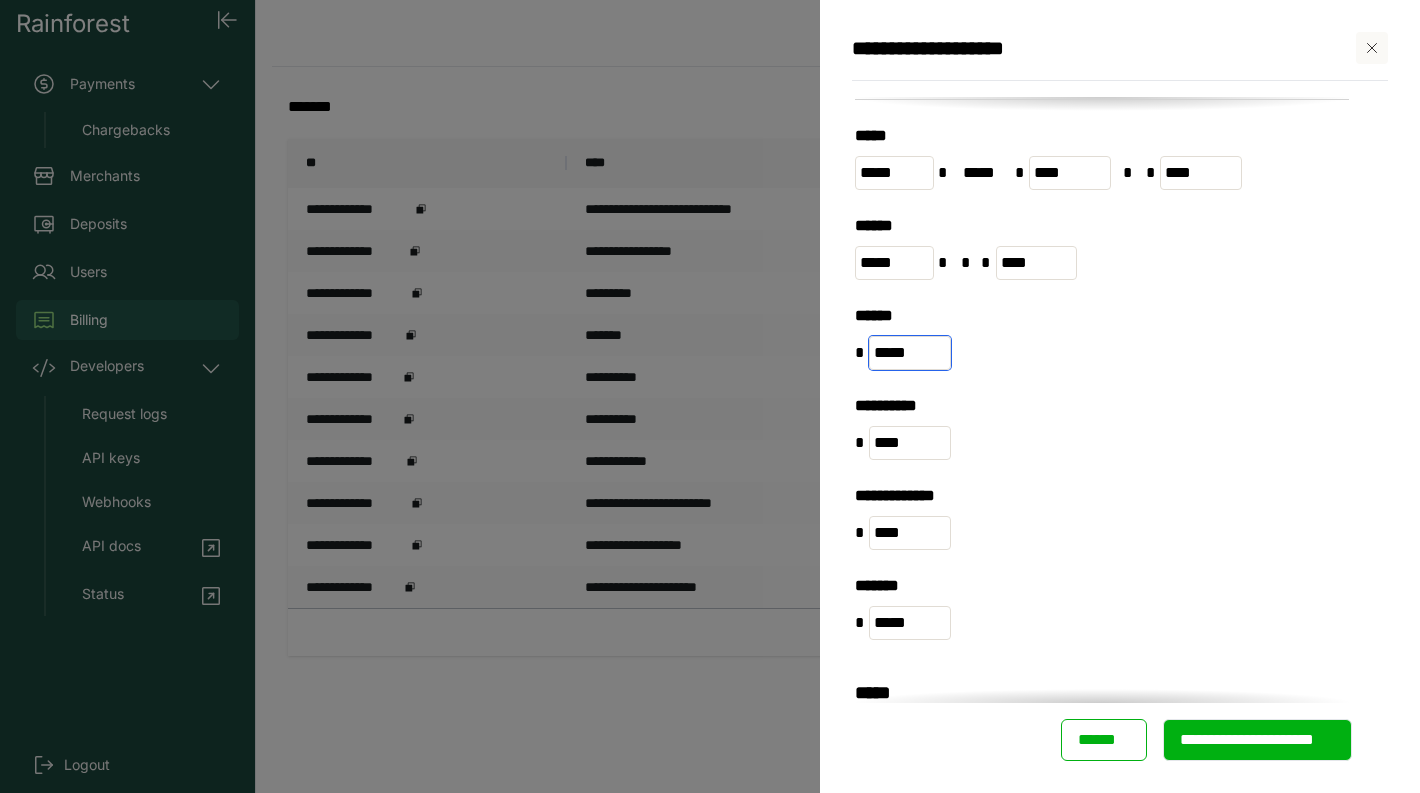 scroll, scrollTop: 1187, scrollLeft: 0, axis: vertical 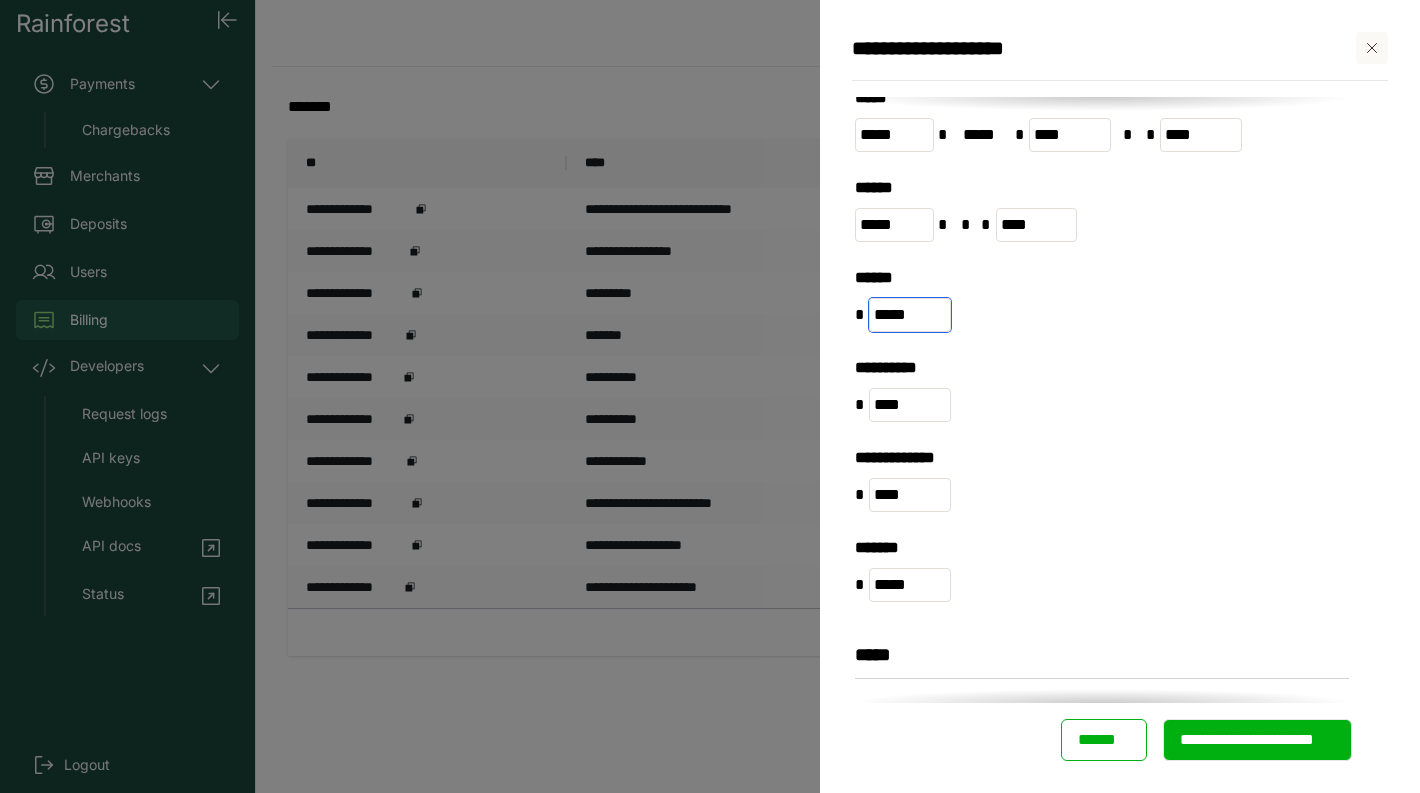 type on "*****" 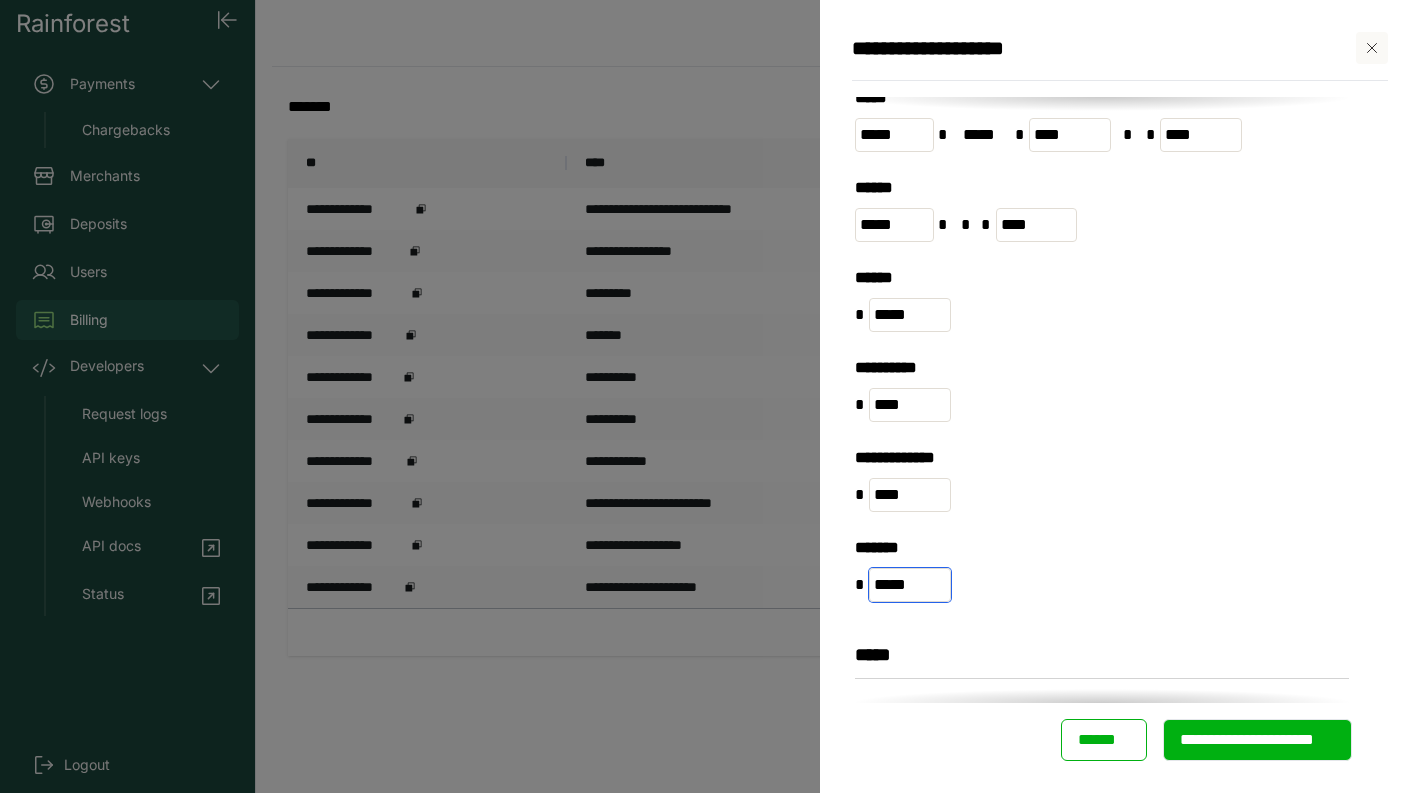 click on "*****" at bounding box center (910, 585) 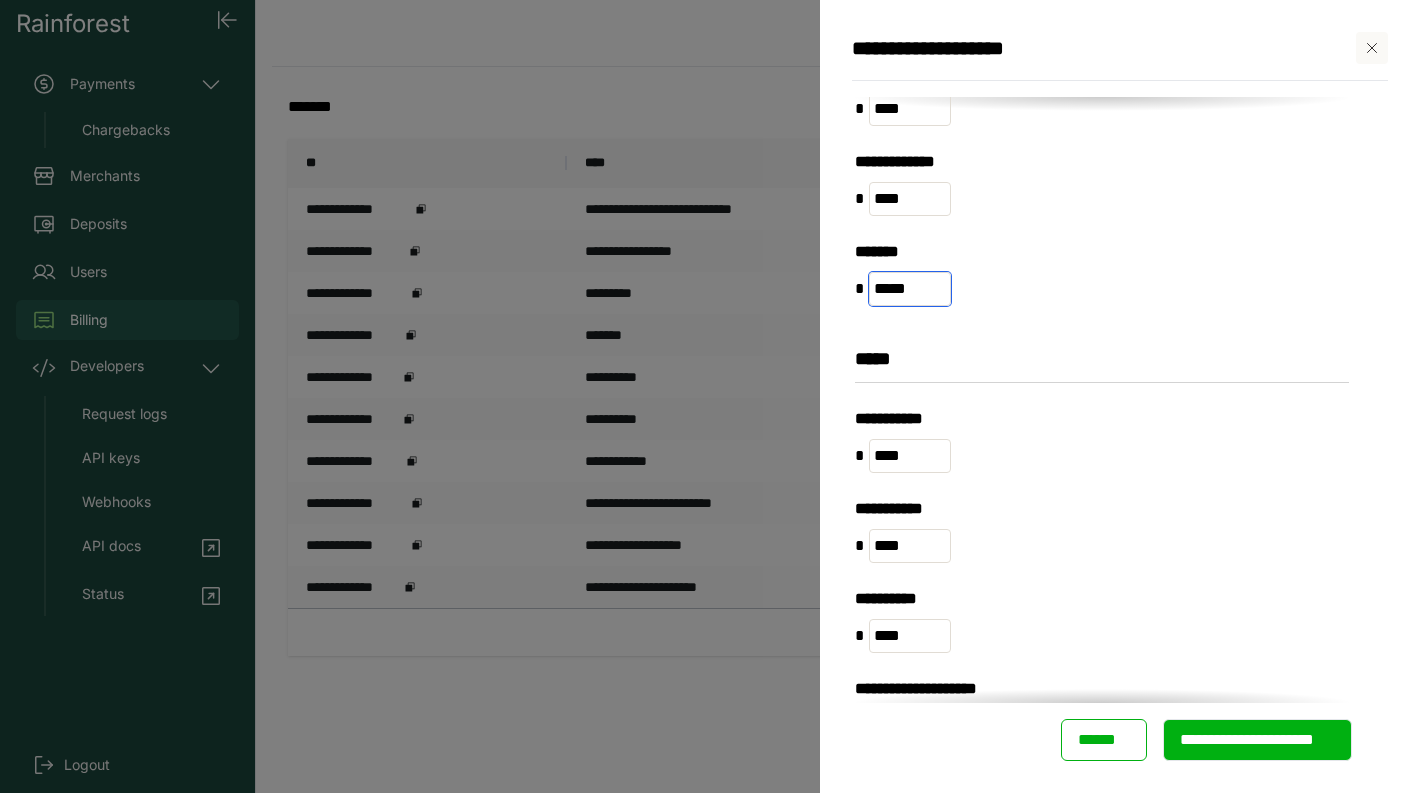 scroll, scrollTop: 1550, scrollLeft: 0, axis: vertical 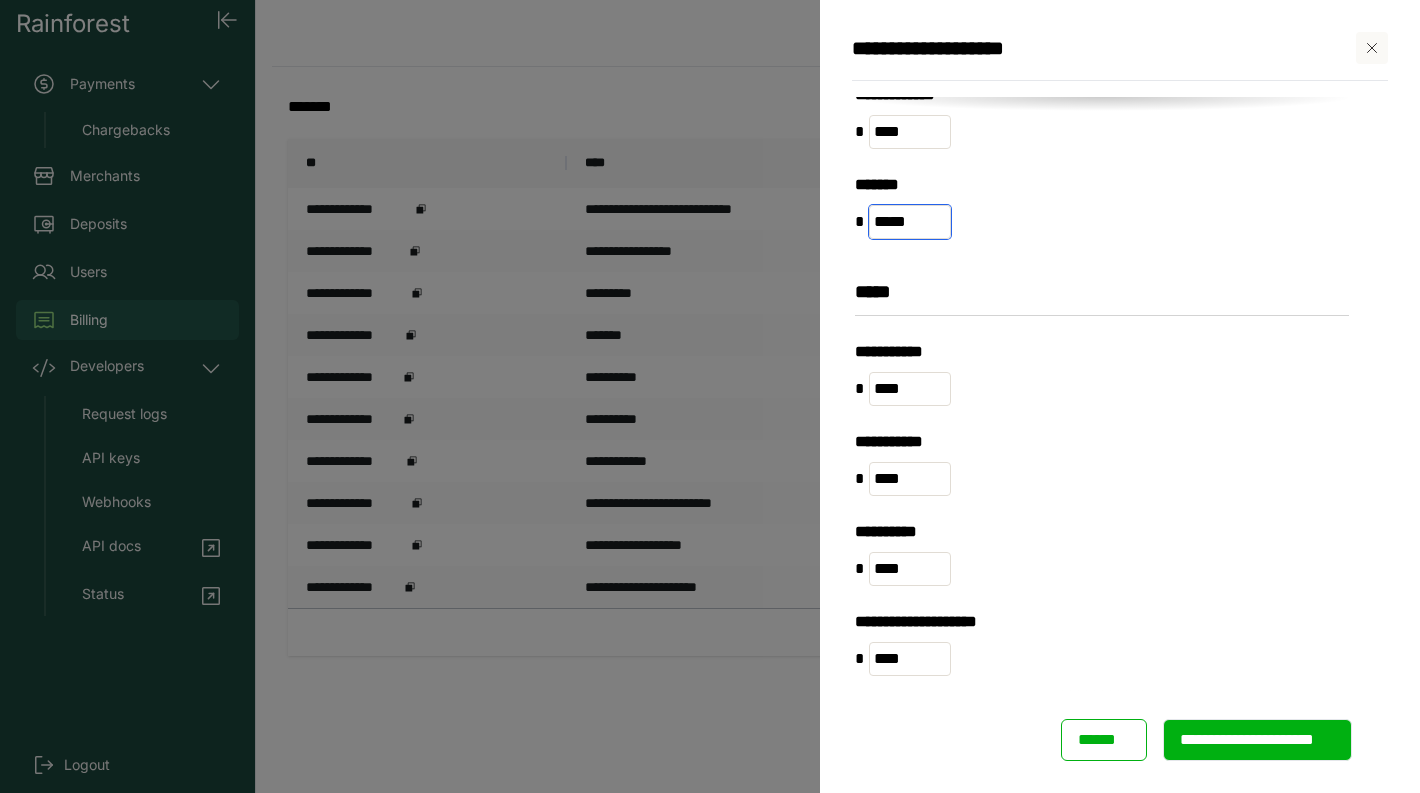 type on "*****" 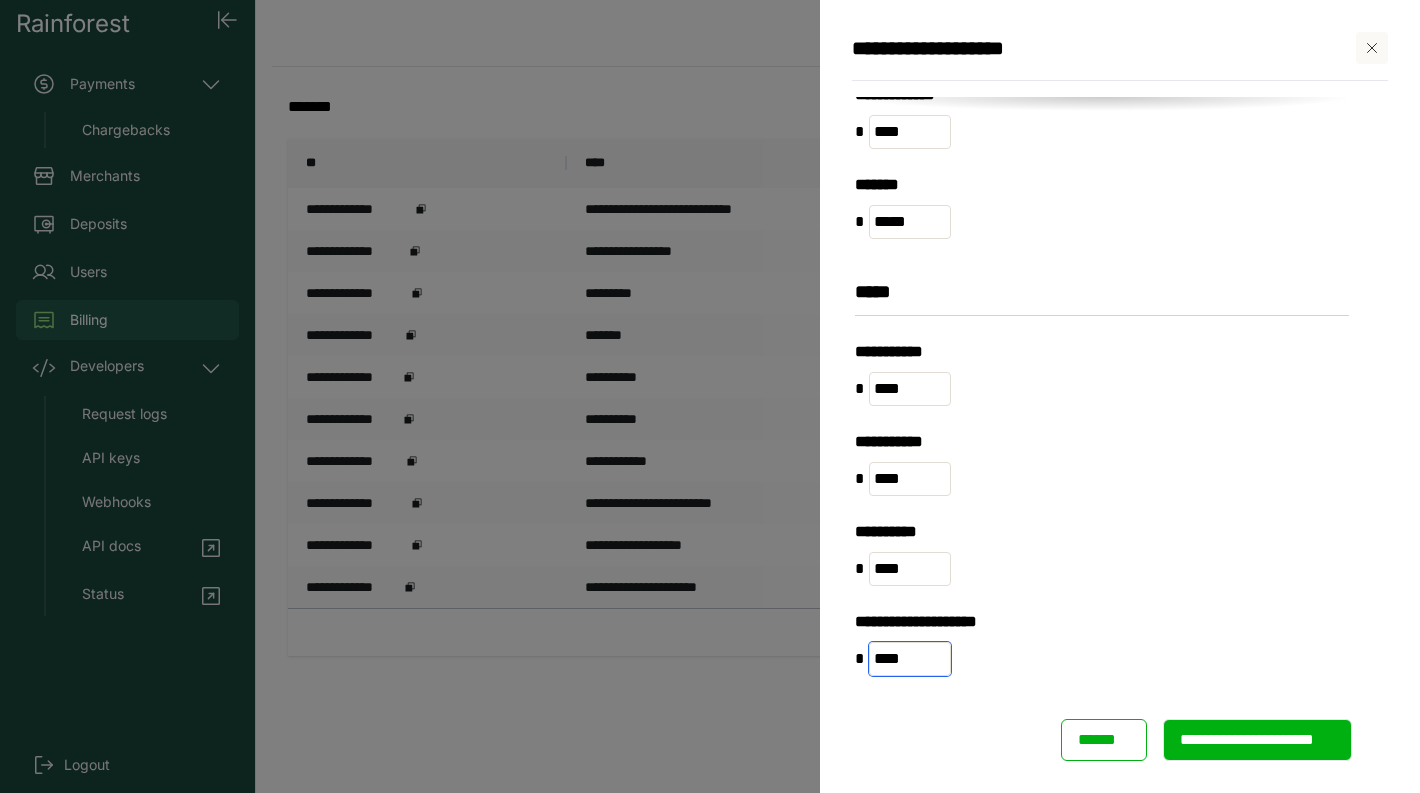 click on "****" at bounding box center [910, 659] 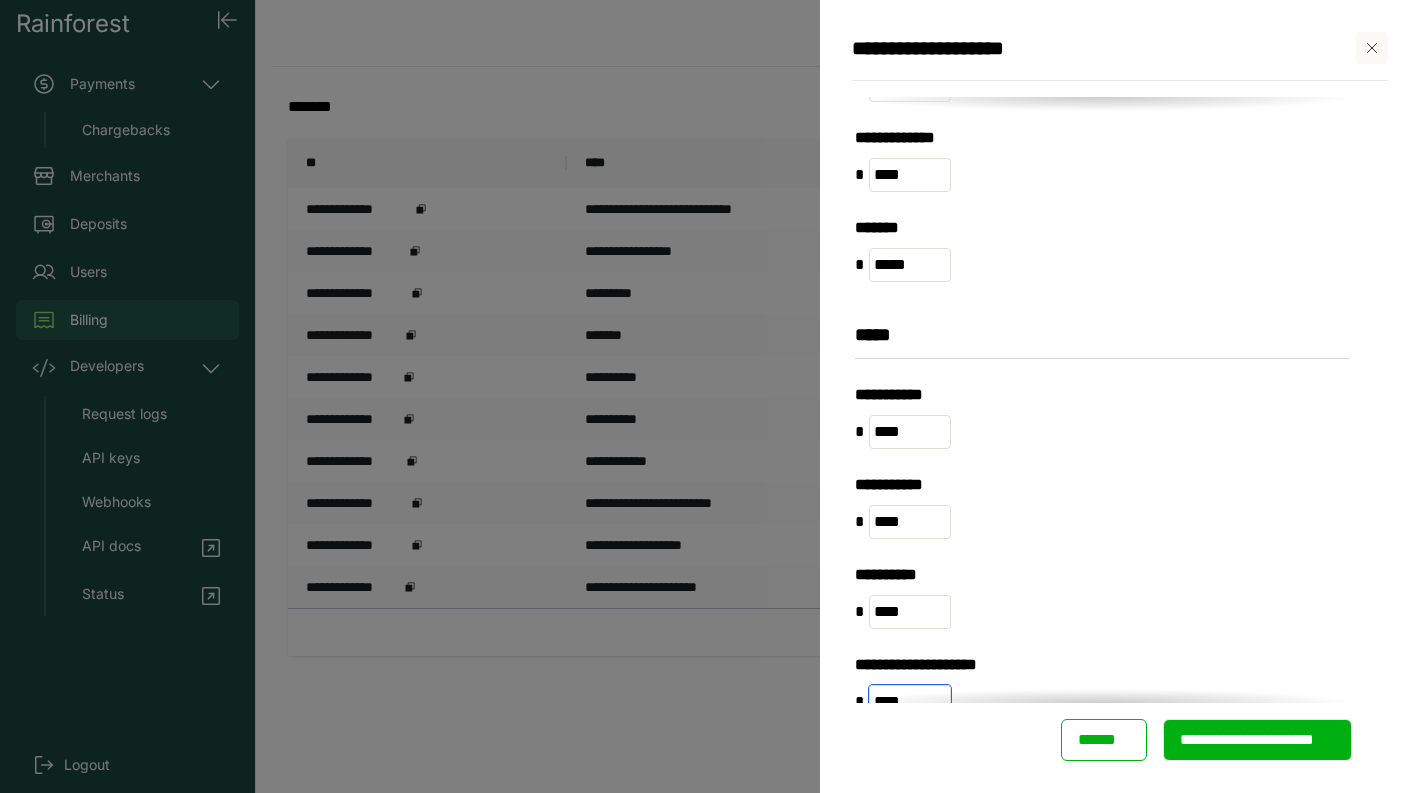 scroll, scrollTop: 1550, scrollLeft: 0, axis: vertical 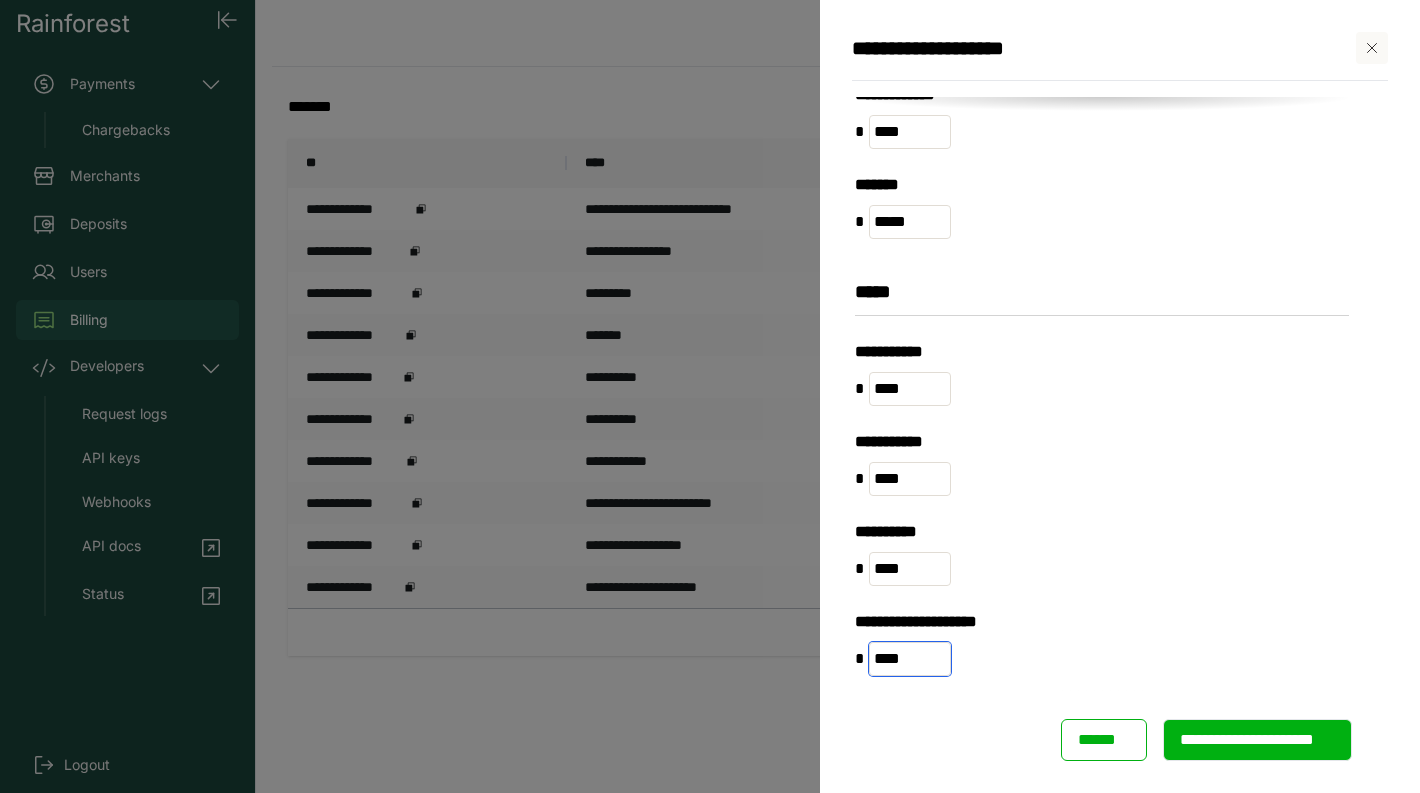 type on "****" 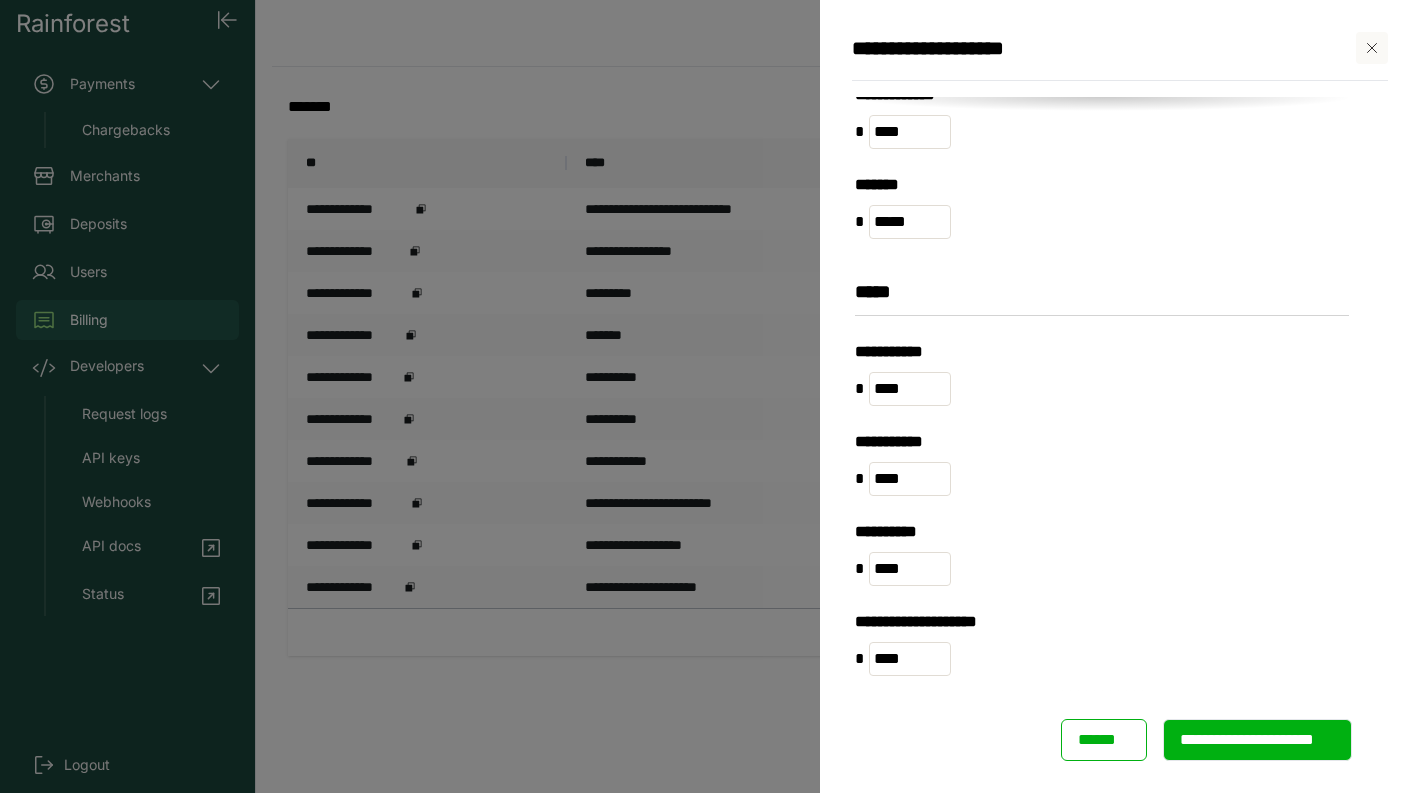 click on "* ****" at bounding box center [1102, 569] 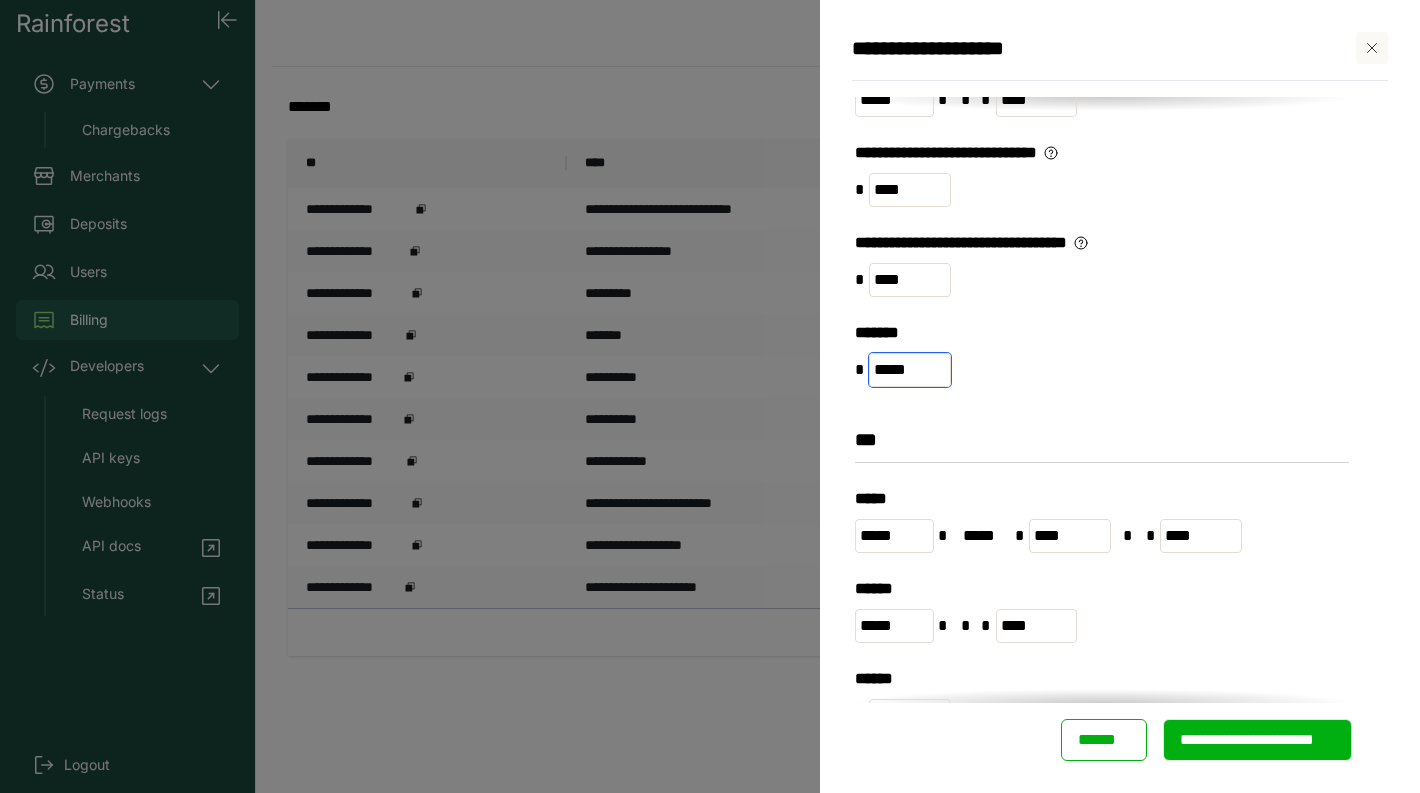 click on "*****" at bounding box center [910, 370] 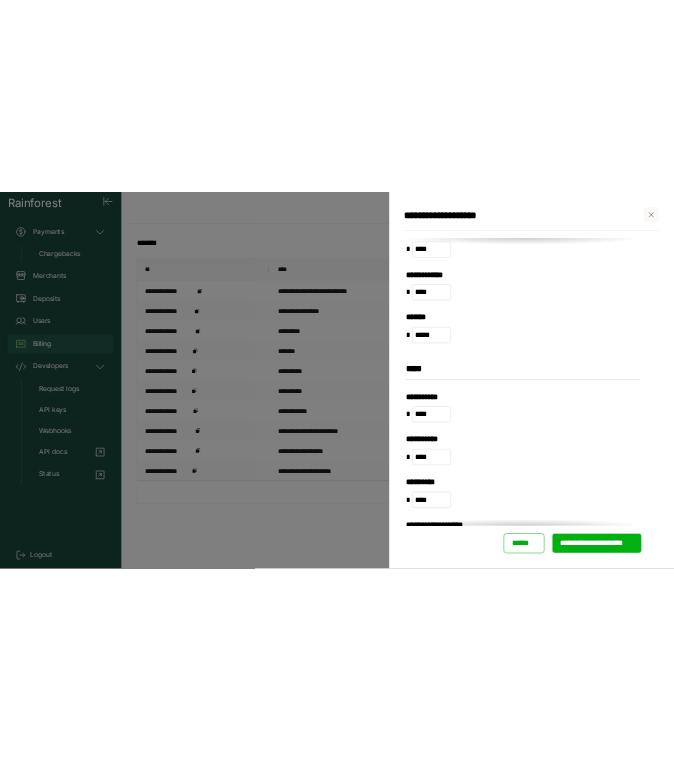 scroll, scrollTop: 1550, scrollLeft: 0, axis: vertical 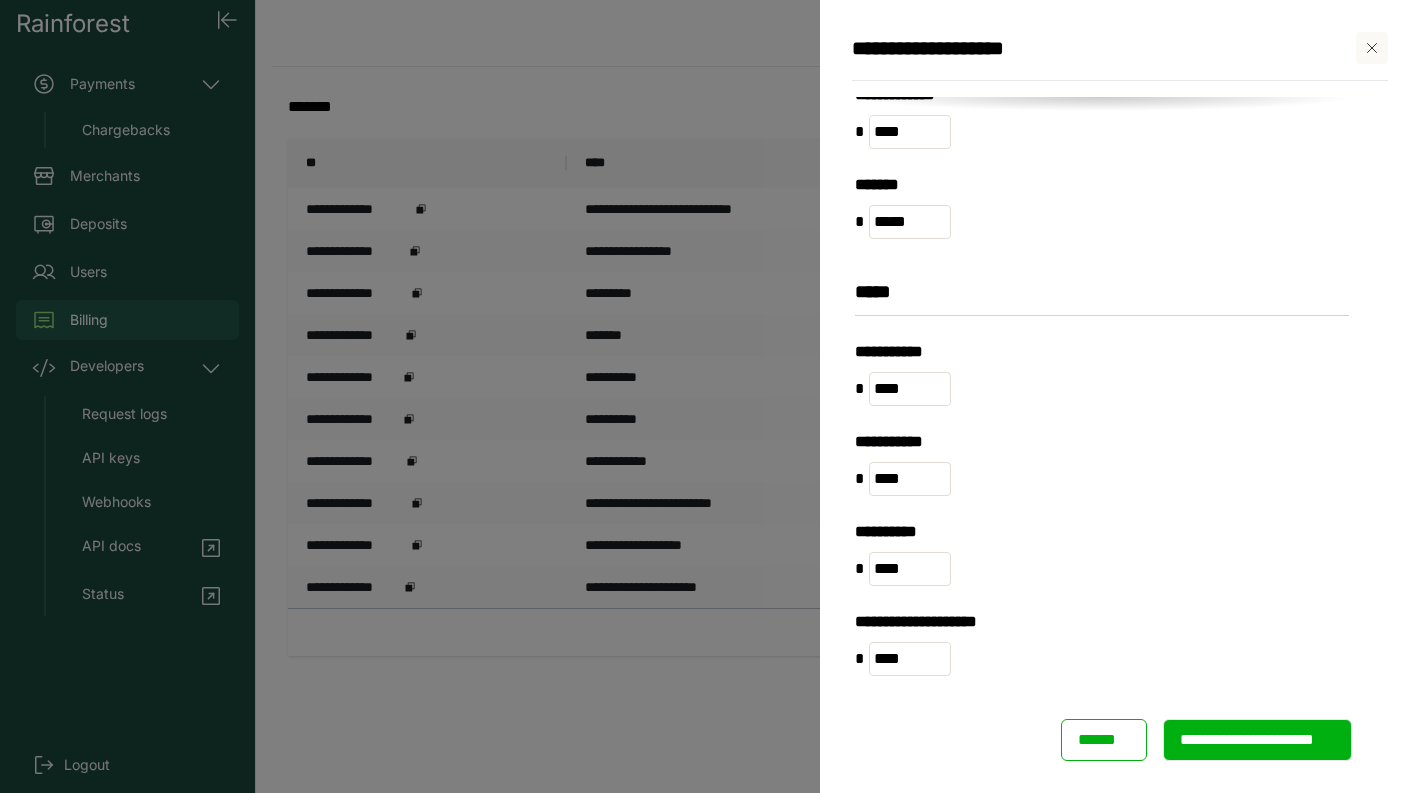 type on "*****" 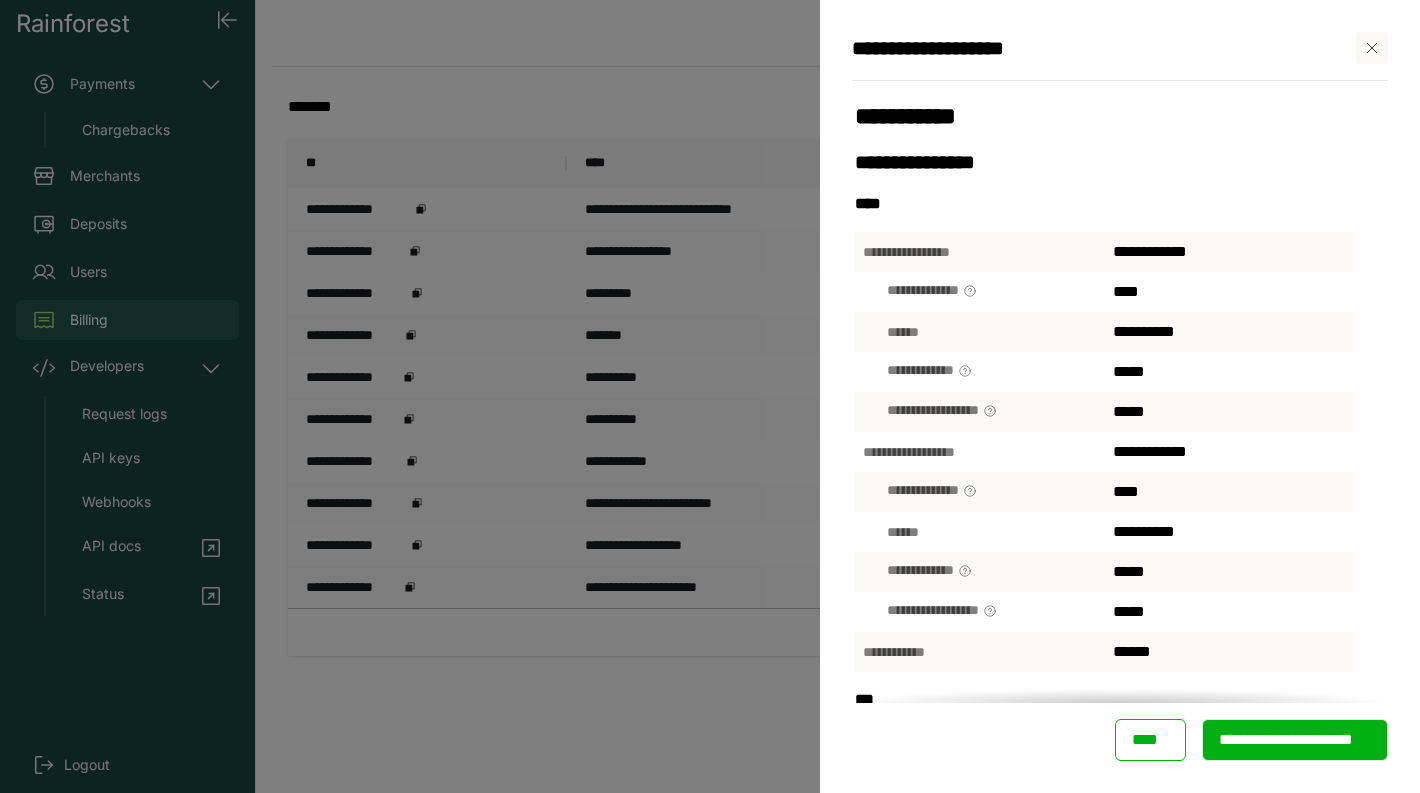 click on "**********" at bounding box center [1295, 740] 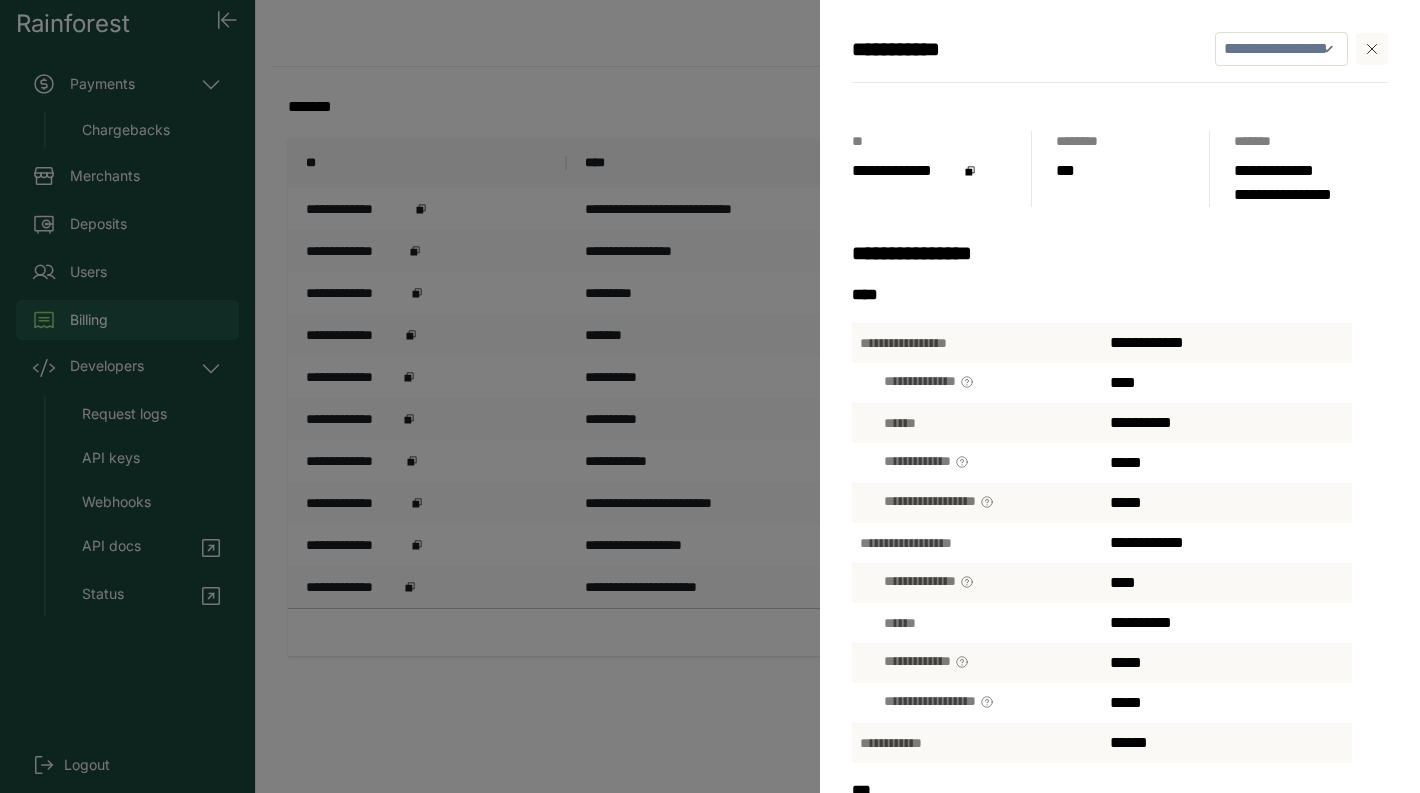 click on "**********" at bounding box center (710, 396) 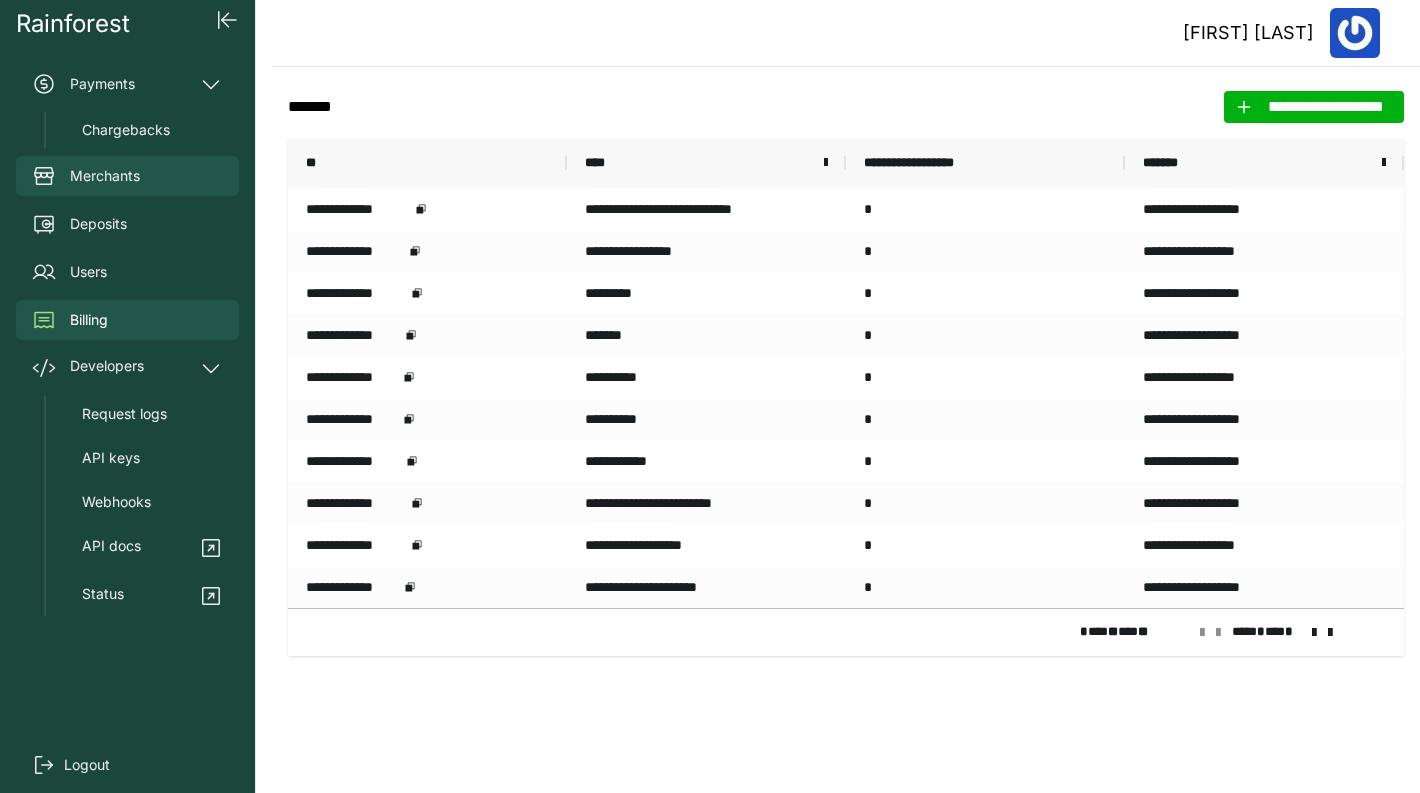 click on "Merchants" at bounding box center (127, 176) 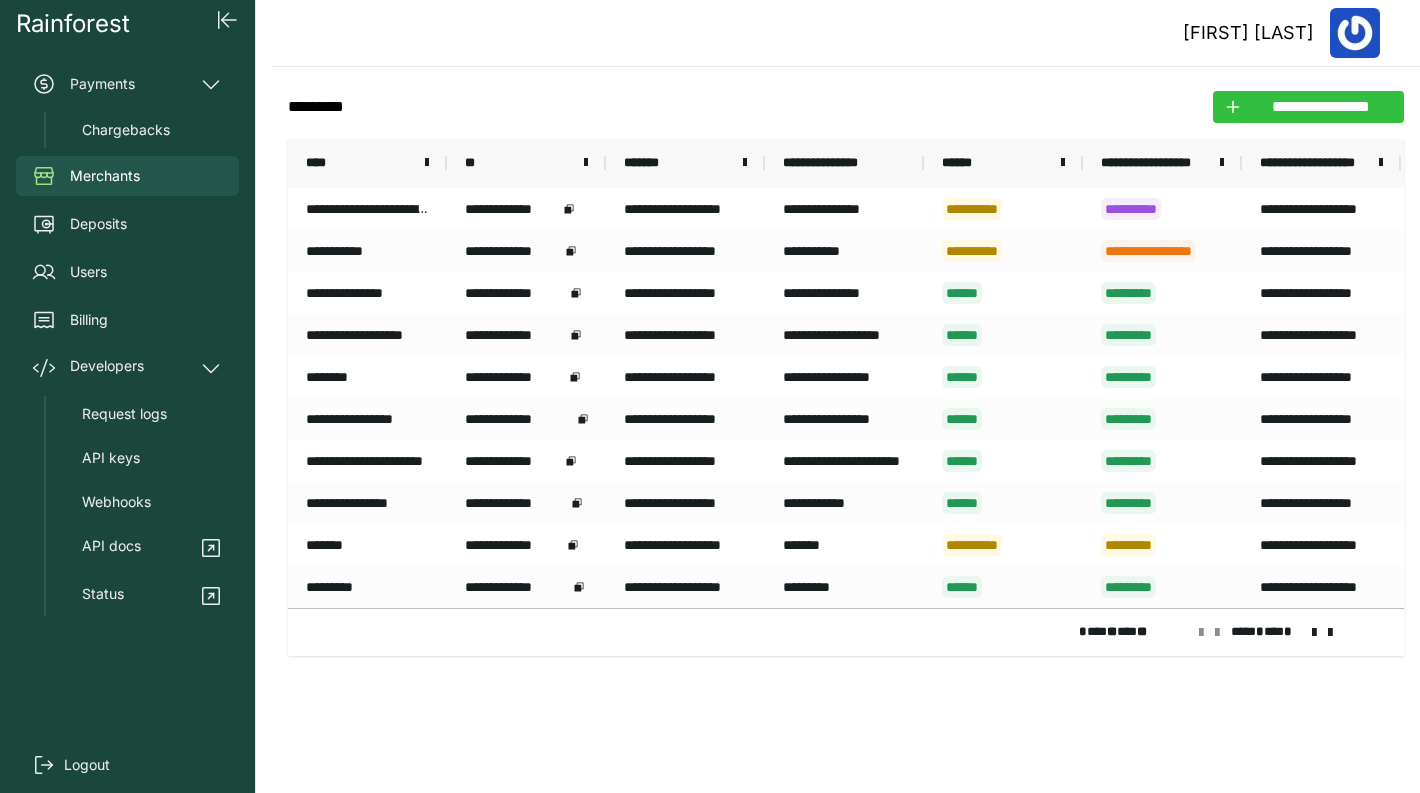 click on "**********" at bounding box center (1320, 107) 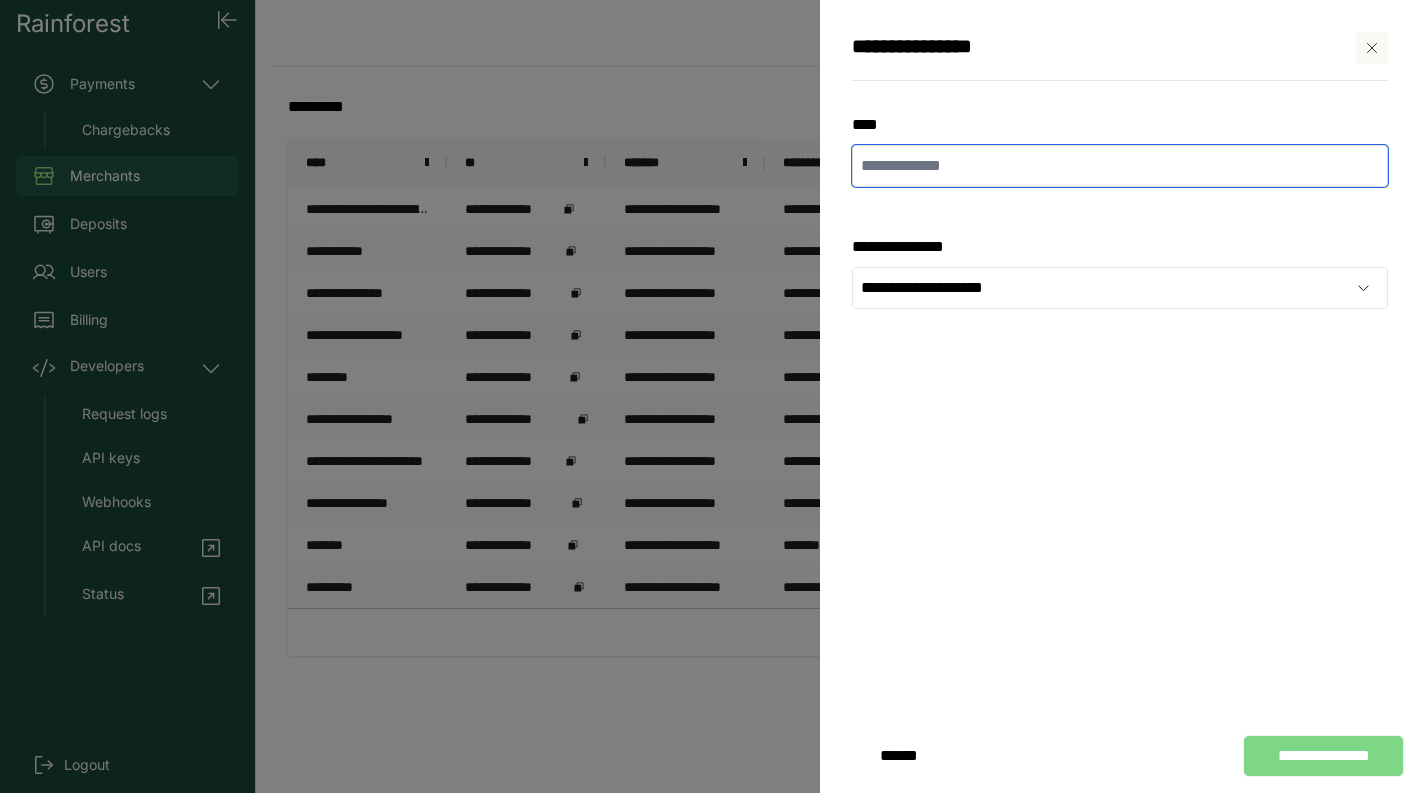 click at bounding box center [1120, 166] 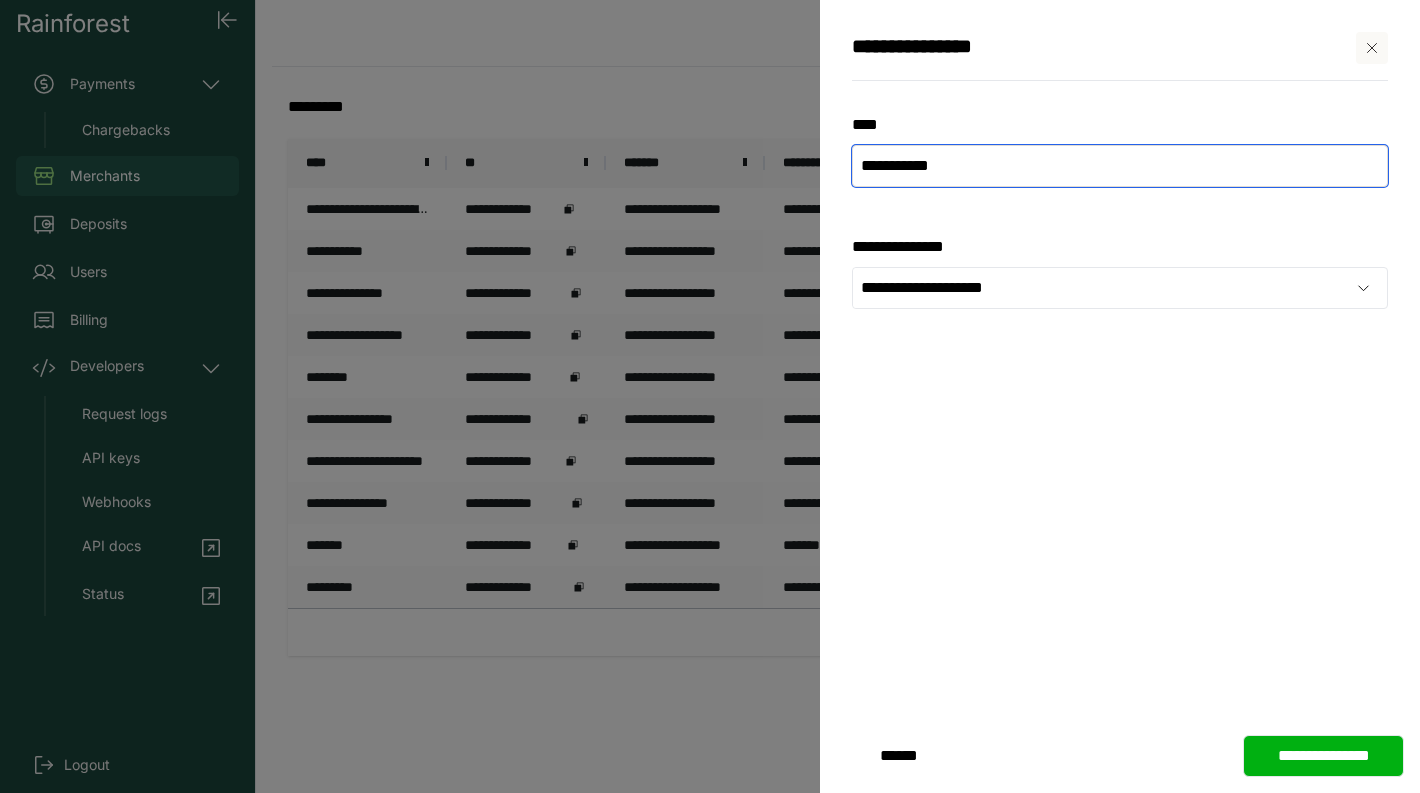 type on "**********" 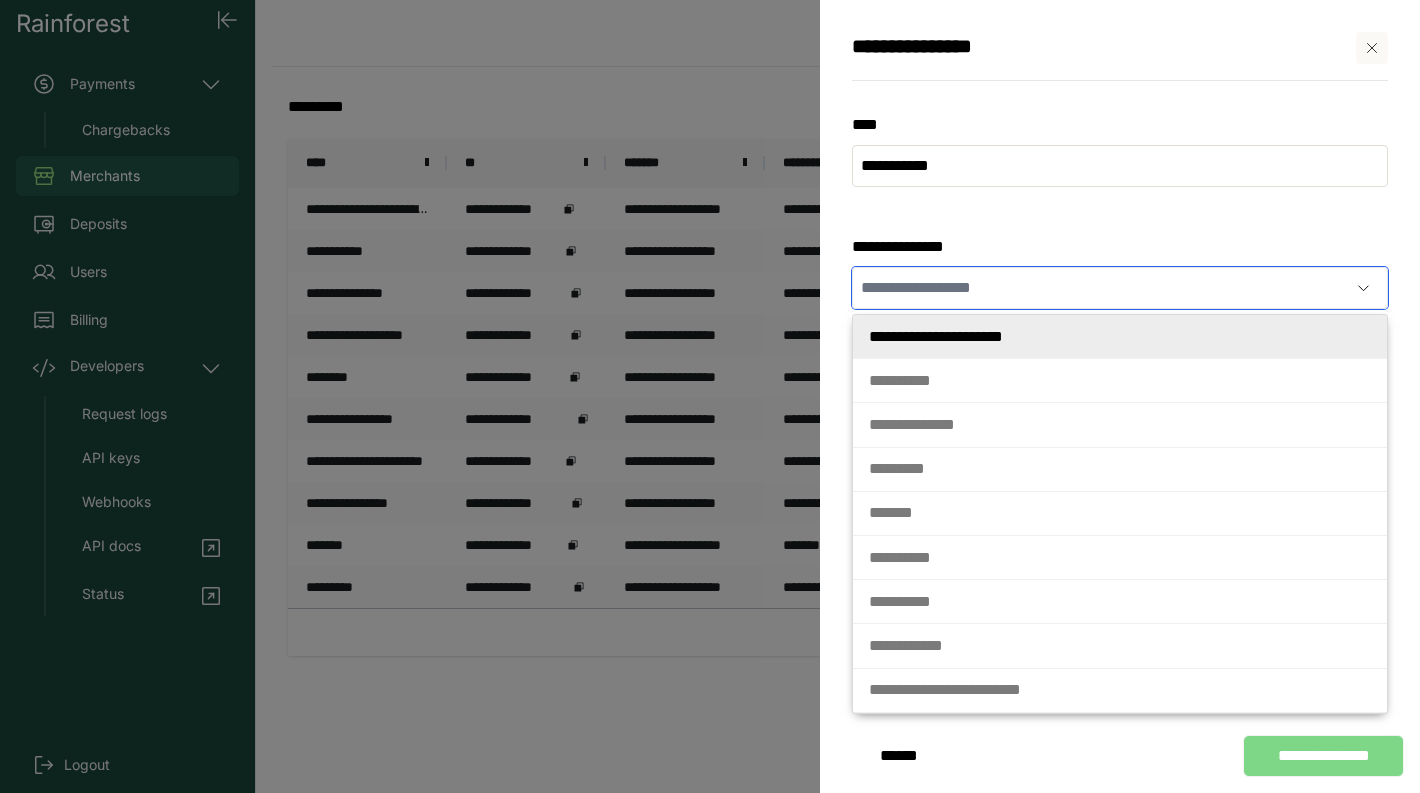 click at bounding box center [1100, 288] 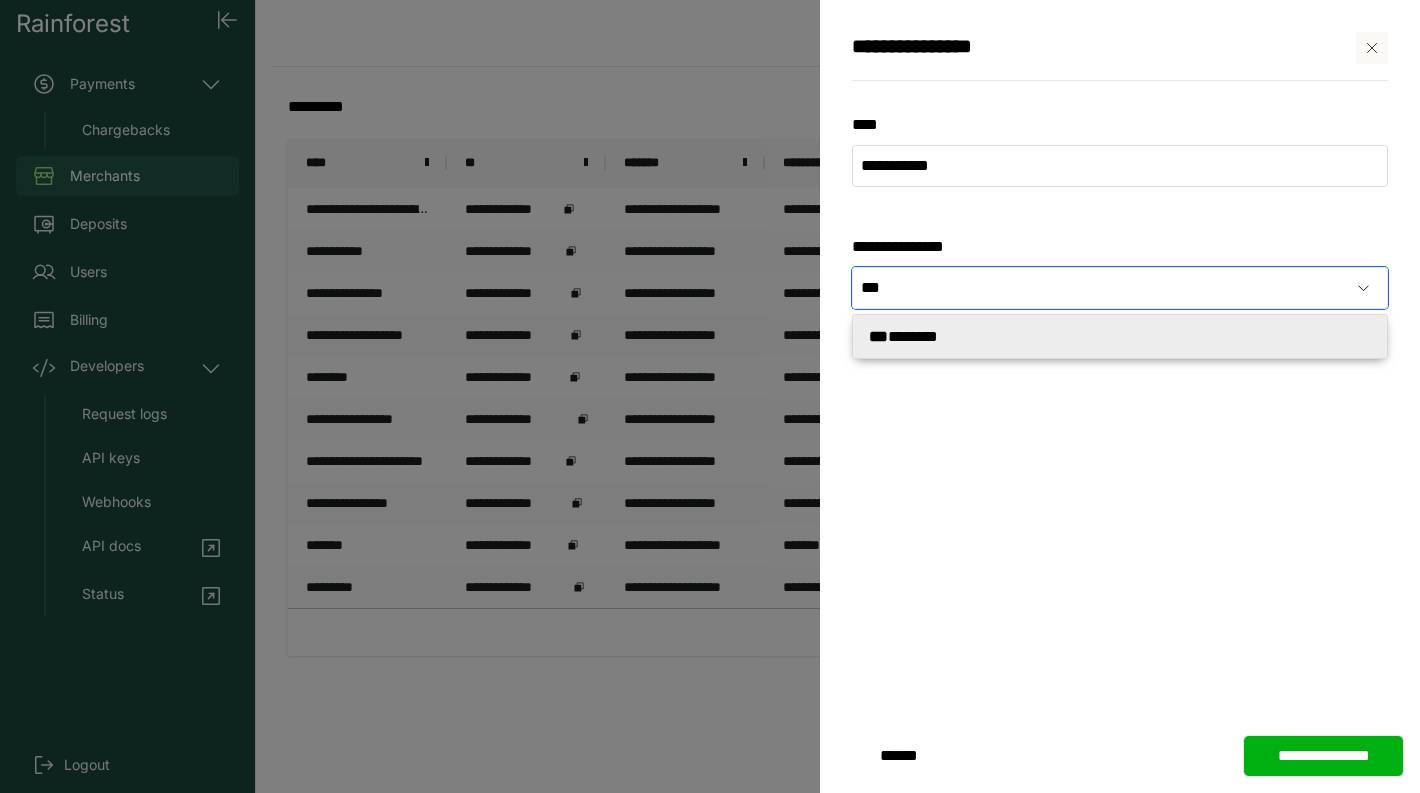 click on "*** ********" at bounding box center [903, 336] 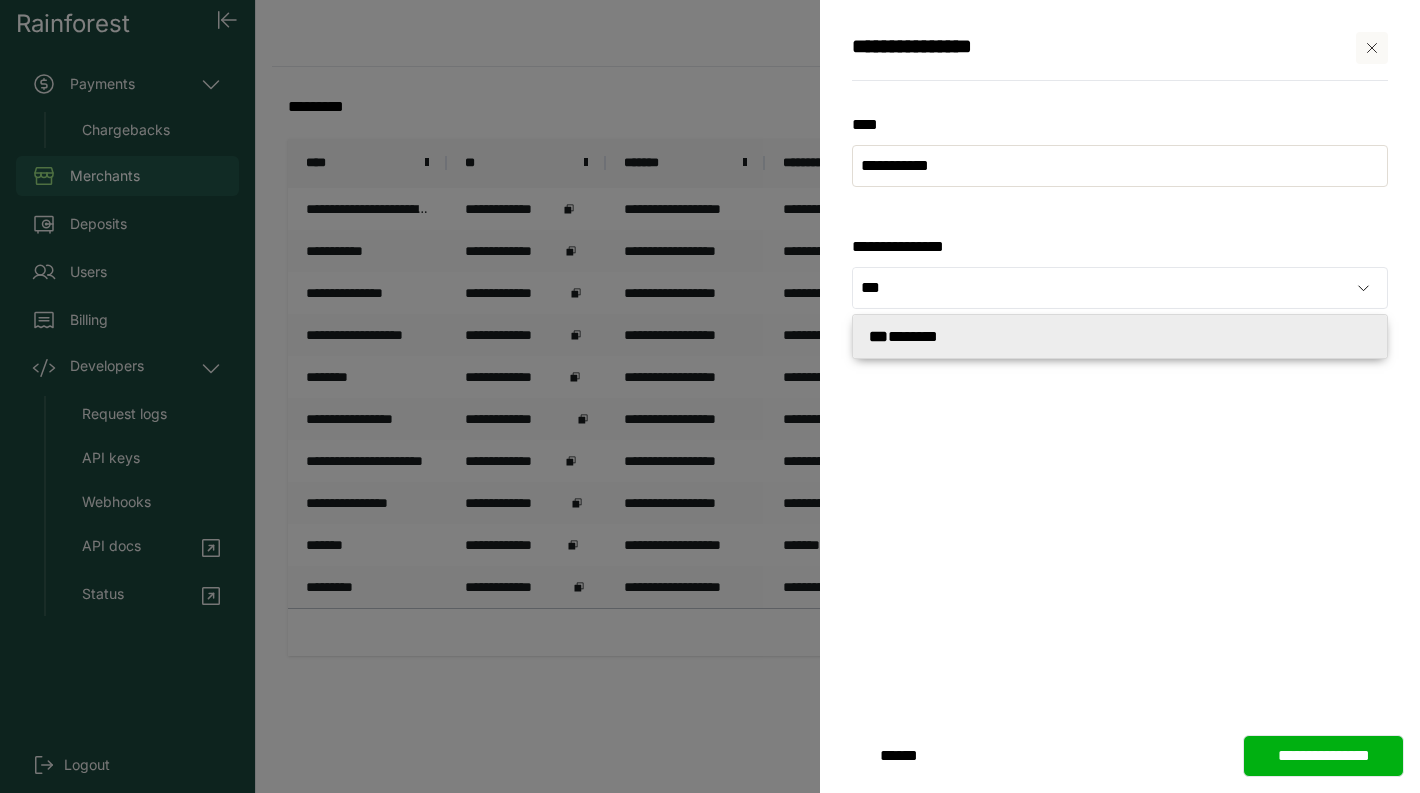 type on "**********" 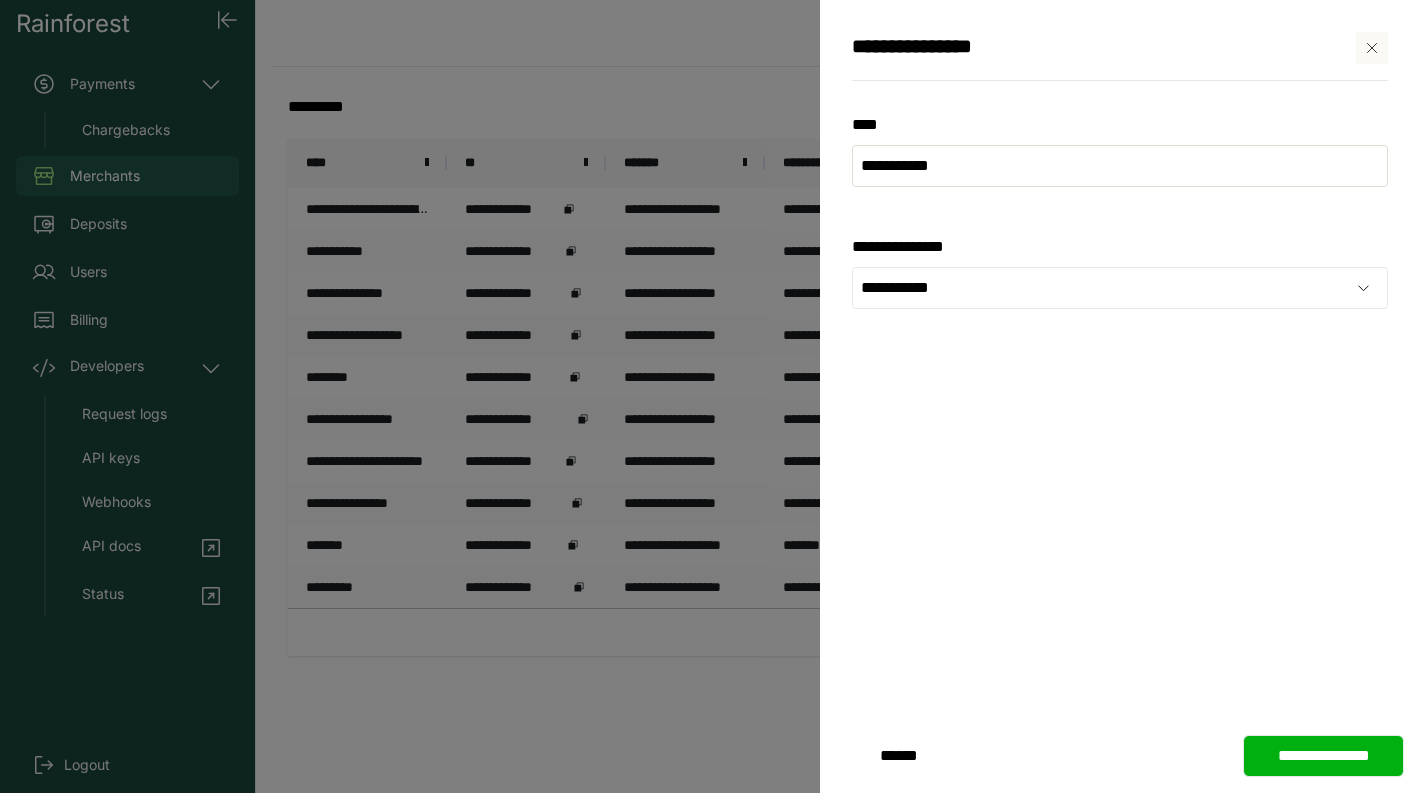 click on "**********" at bounding box center (1323, 756) 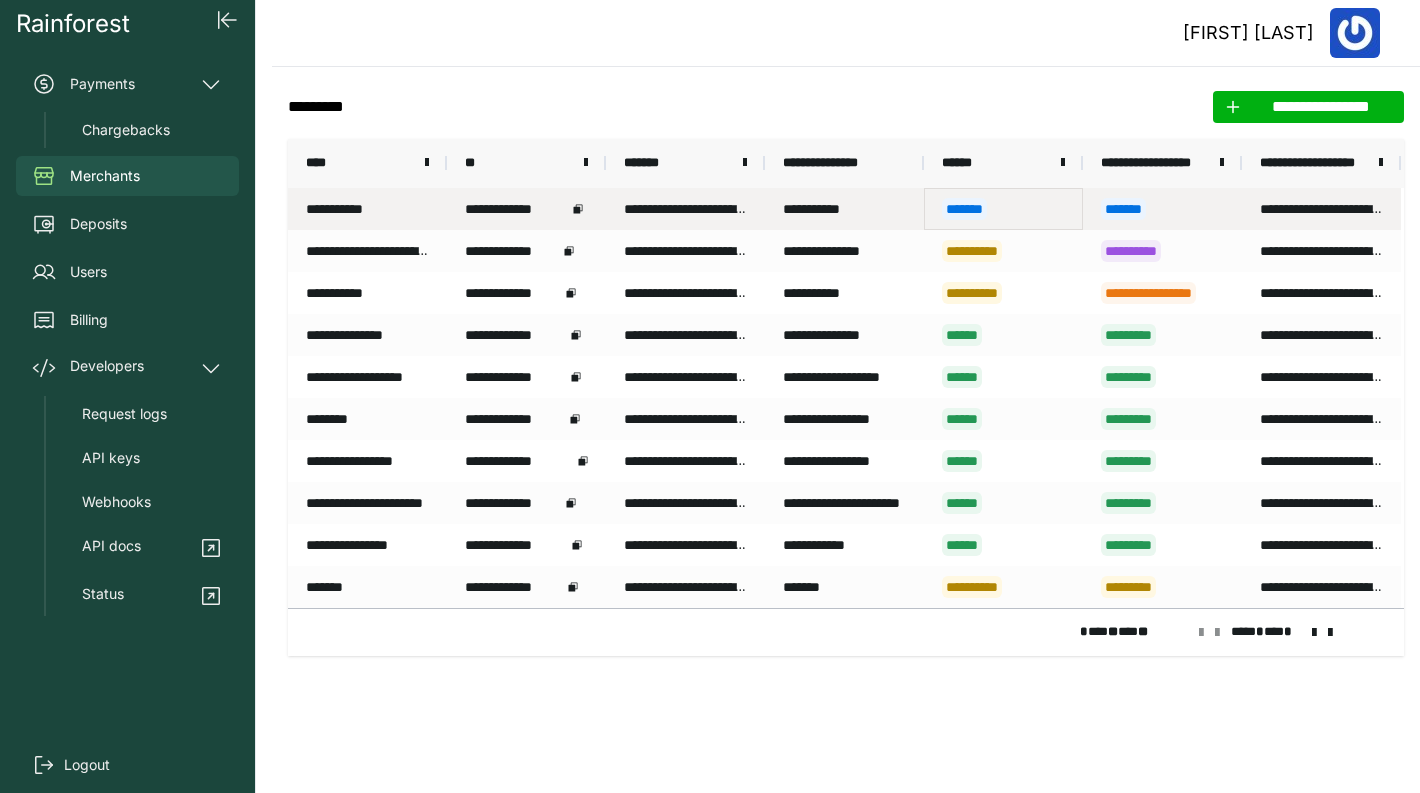 click on "*******" at bounding box center (1003, 209) 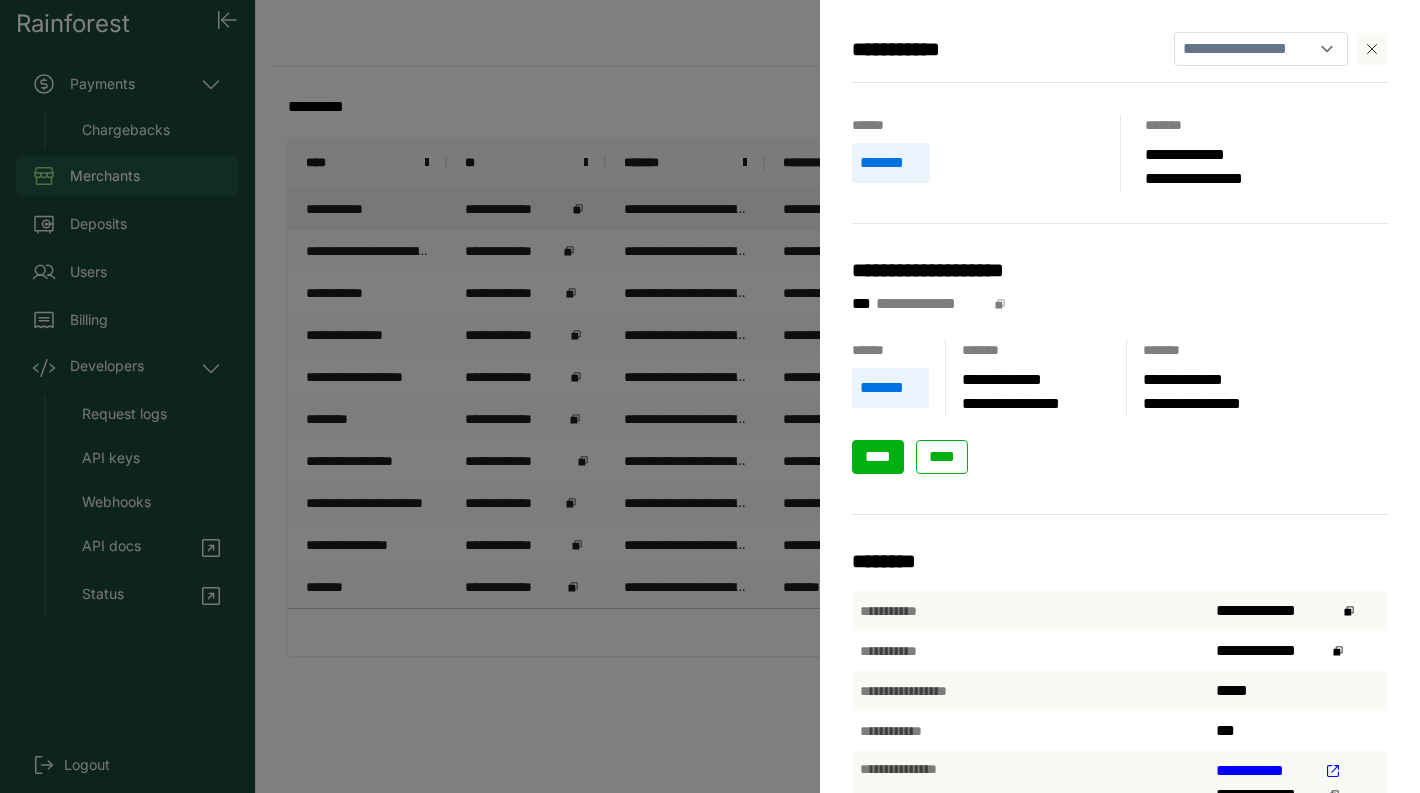 click on "****" at bounding box center [878, 456] 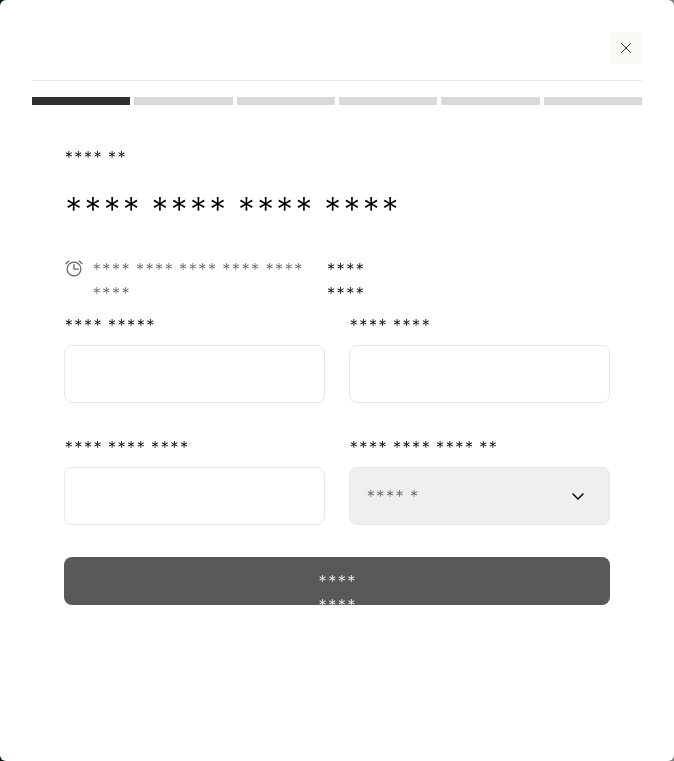 click at bounding box center [194, 374] 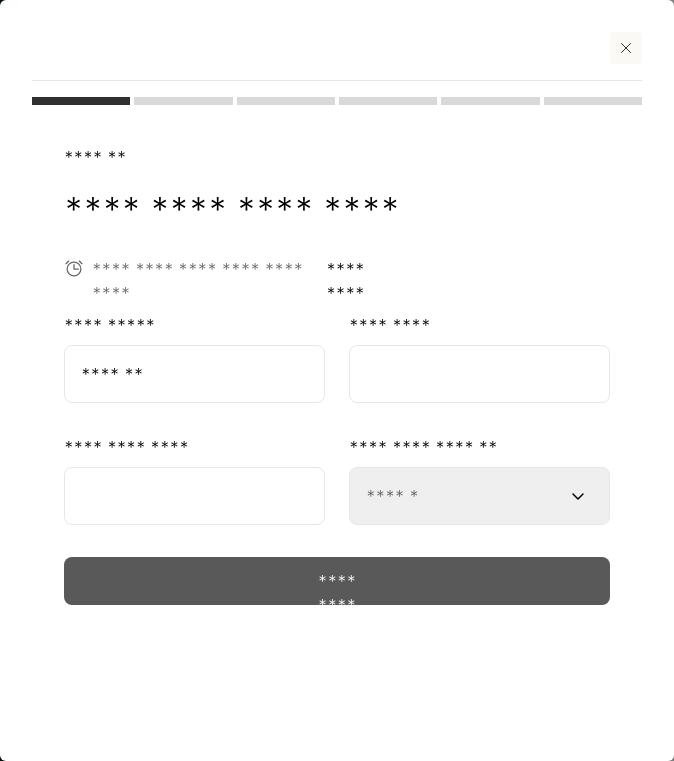 type on "*******" 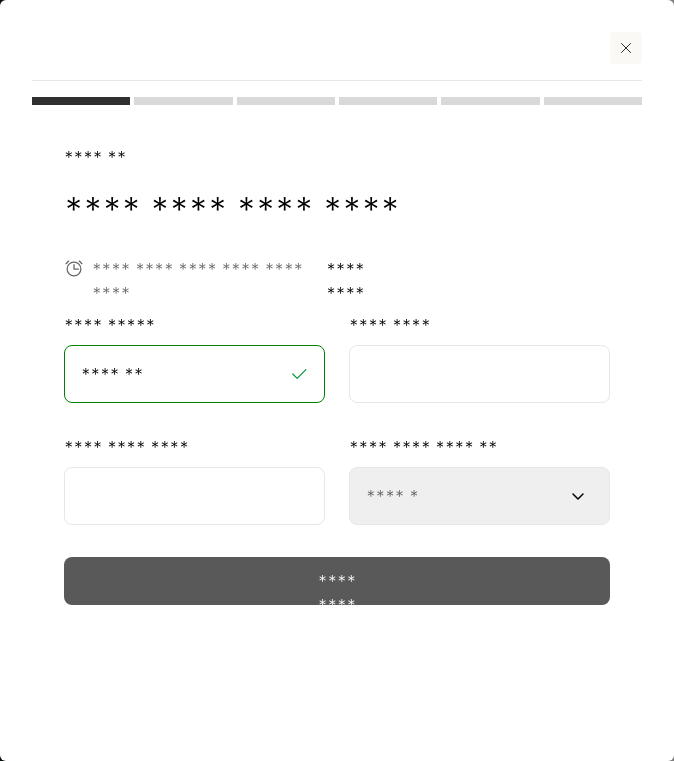 click at bounding box center (479, 374) 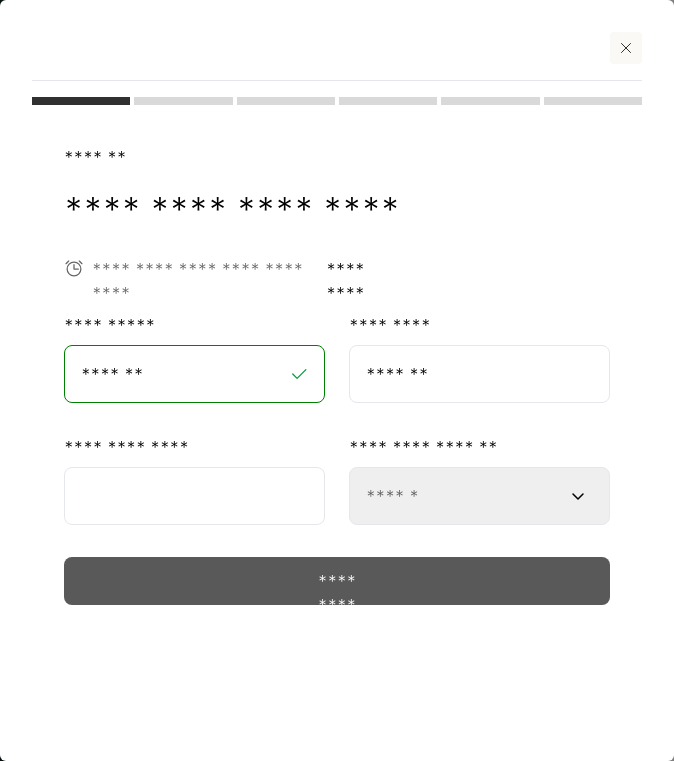 type on "*******" 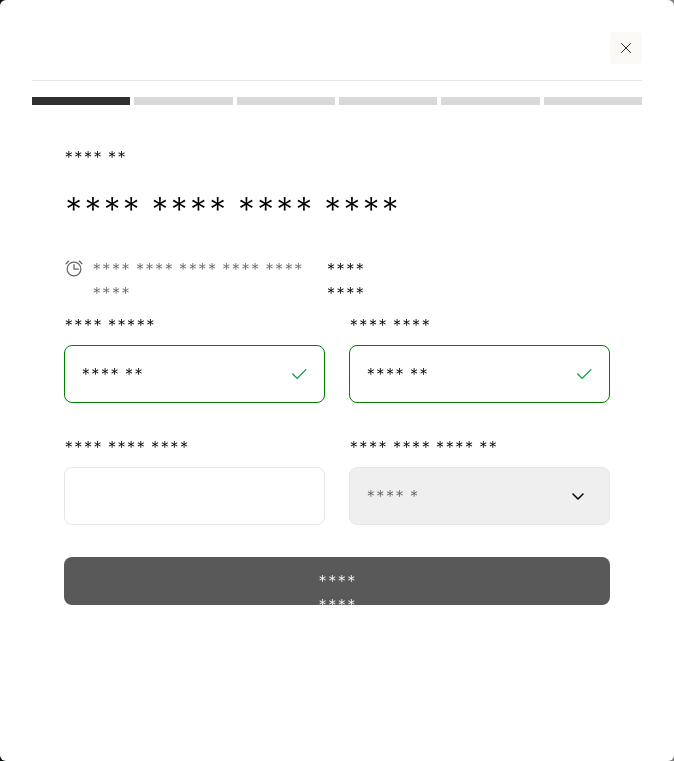 click at bounding box center [194, 496] 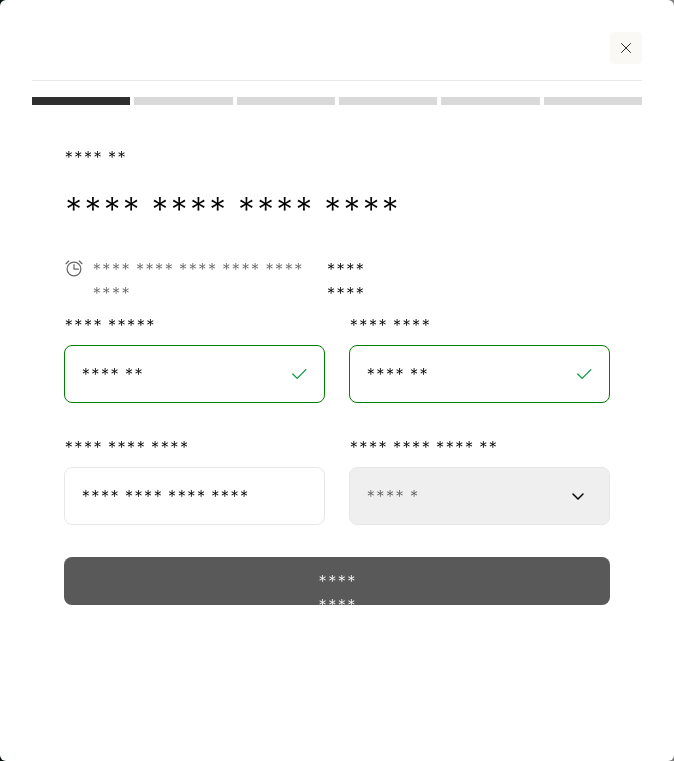 type on "**********" 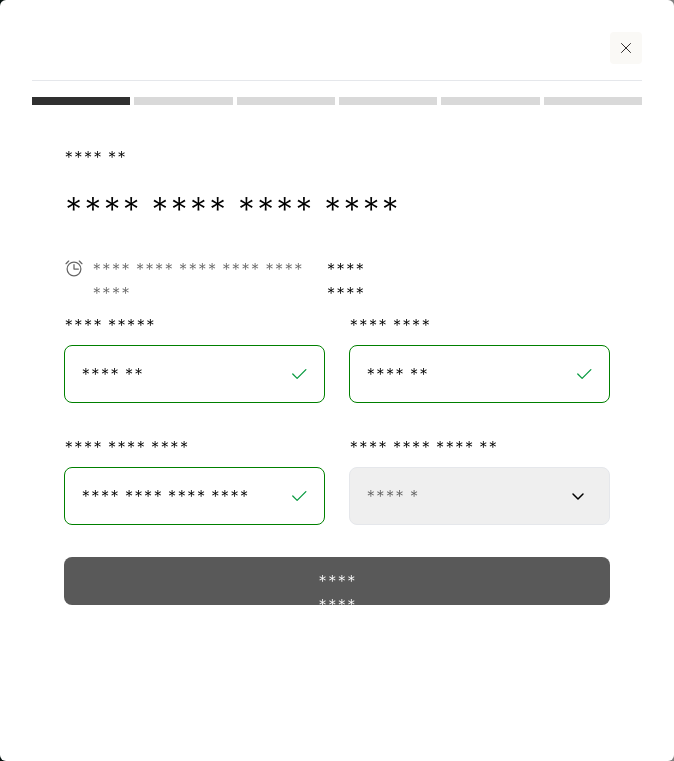 select on "***" 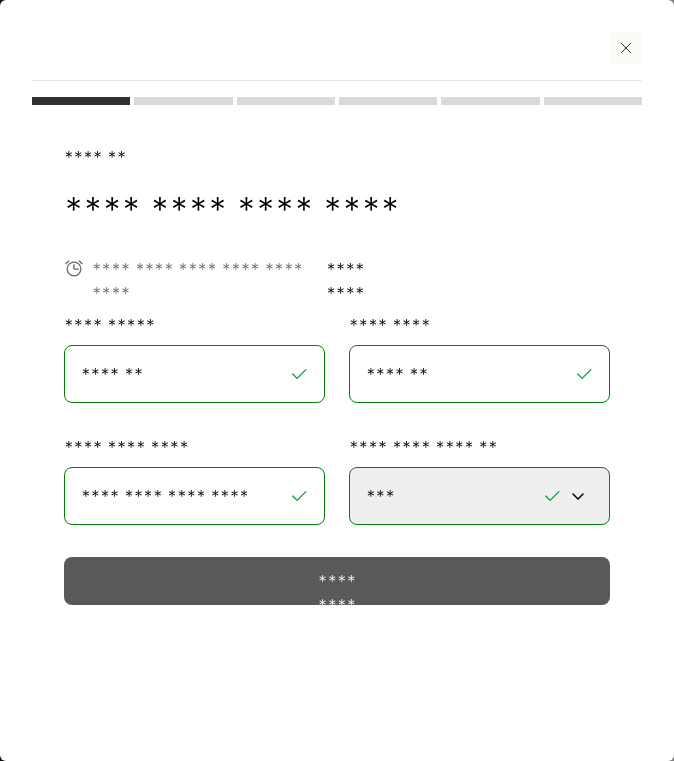 click on "*********" at bounding box center [337, 581] 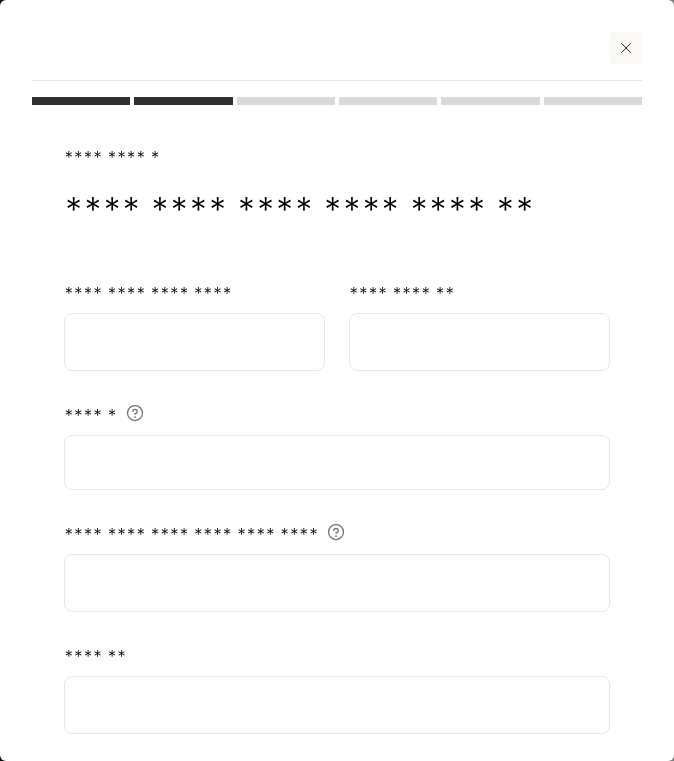 click at bounding box center (194, 342) 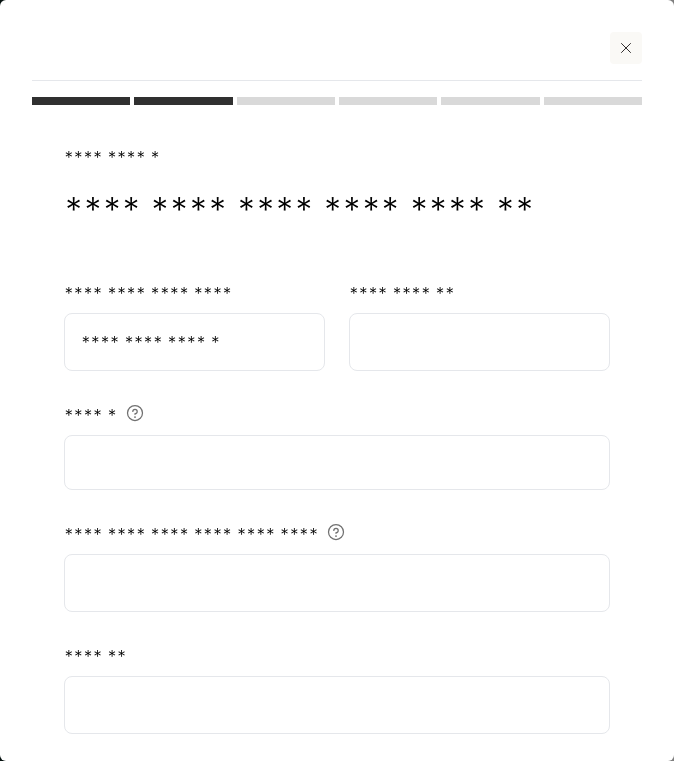 type on "**********" 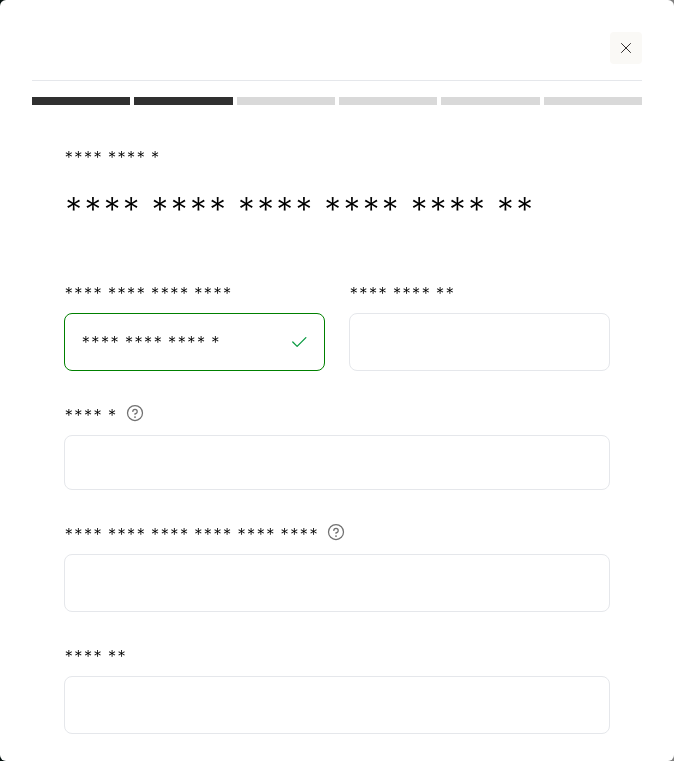 click at bounding box center (479, 342) 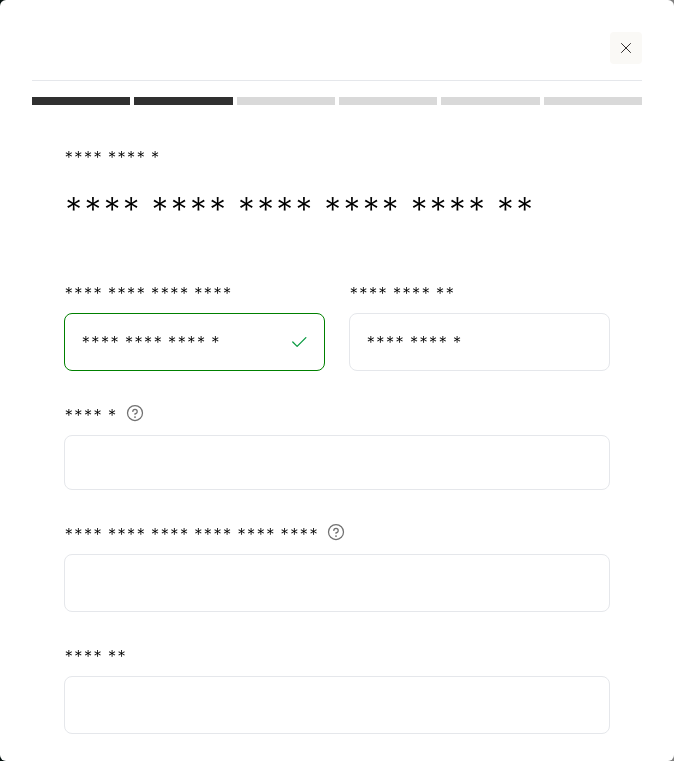 type on "**********" 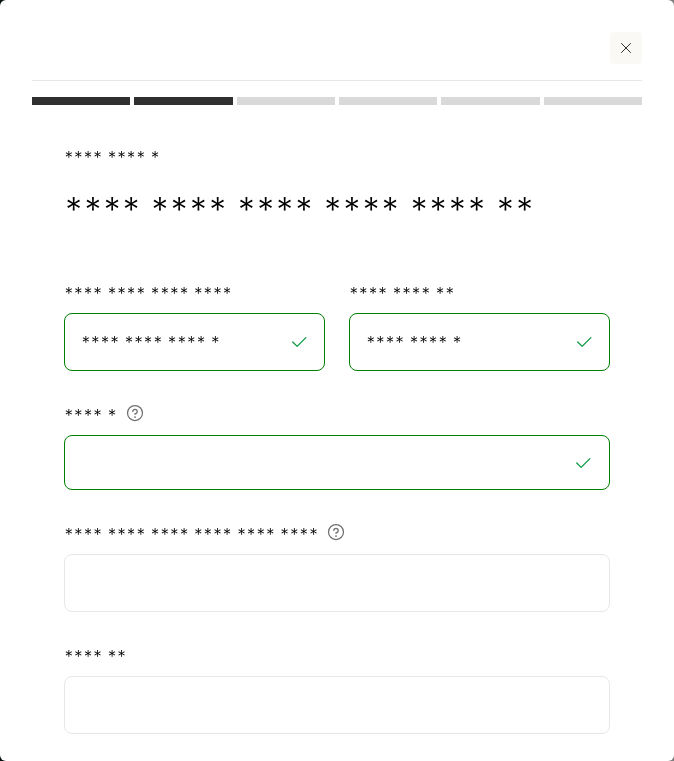 click at bounding box center (337, 583) 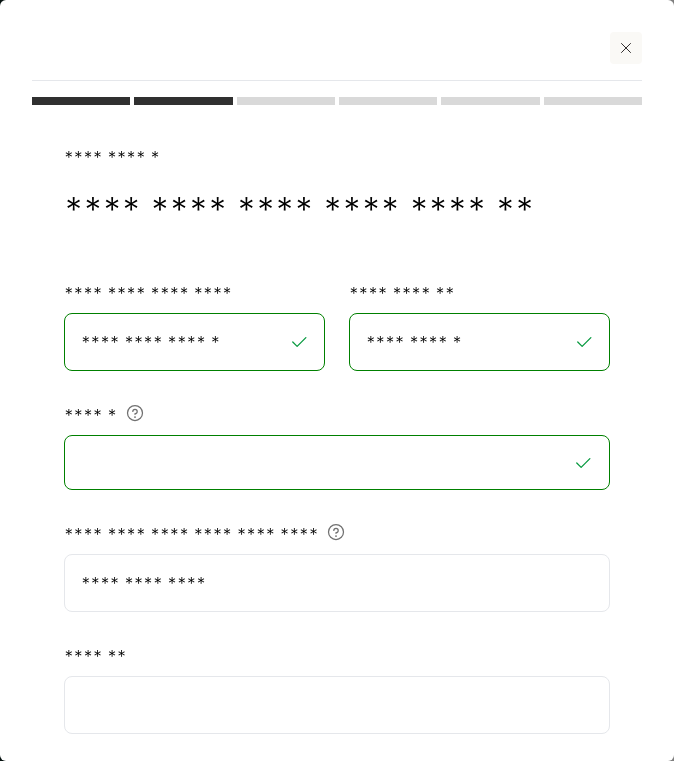 scroll, scrollTop: 45, scrollLeft: 0, axis: vertical 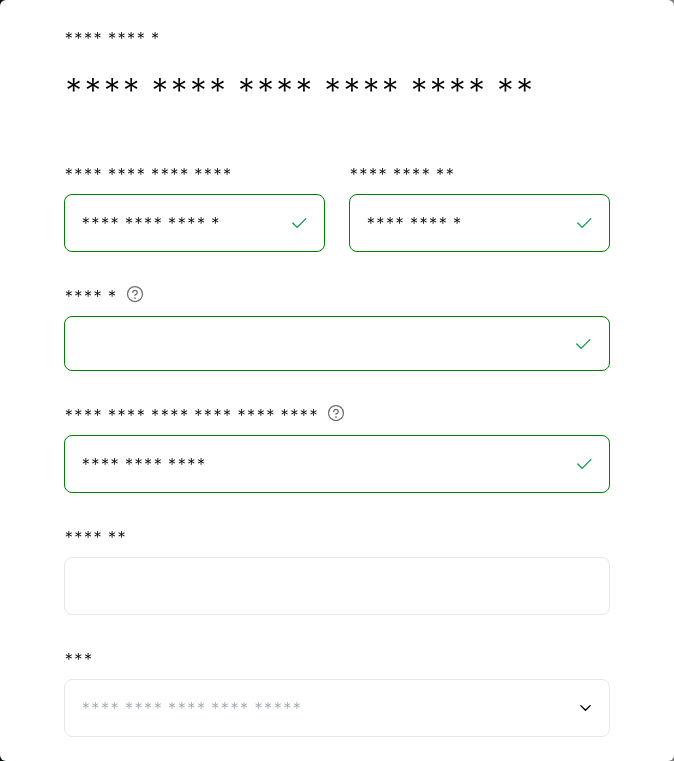 click at bounding box center [337, 586] 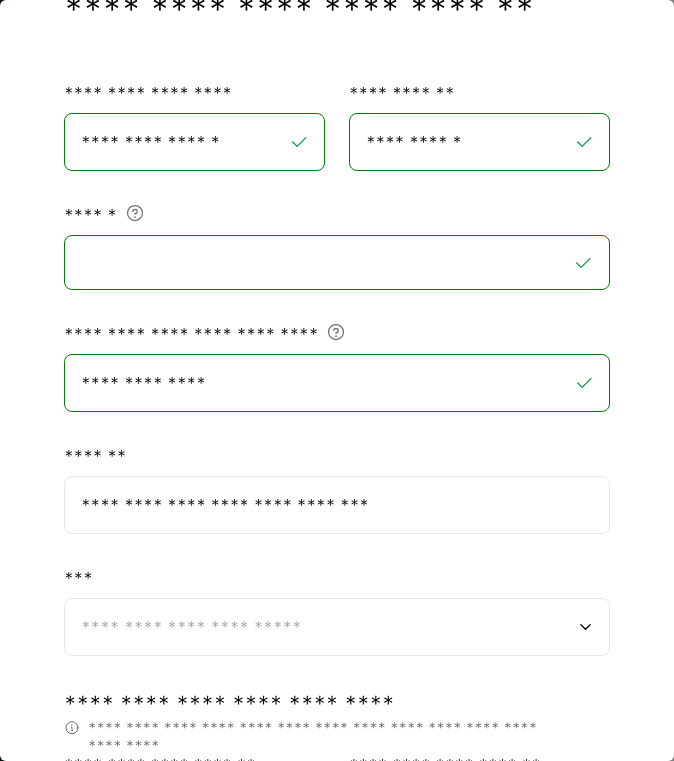 scroll, scrollTop: 211, scrollLeft: 0, axis: vertical 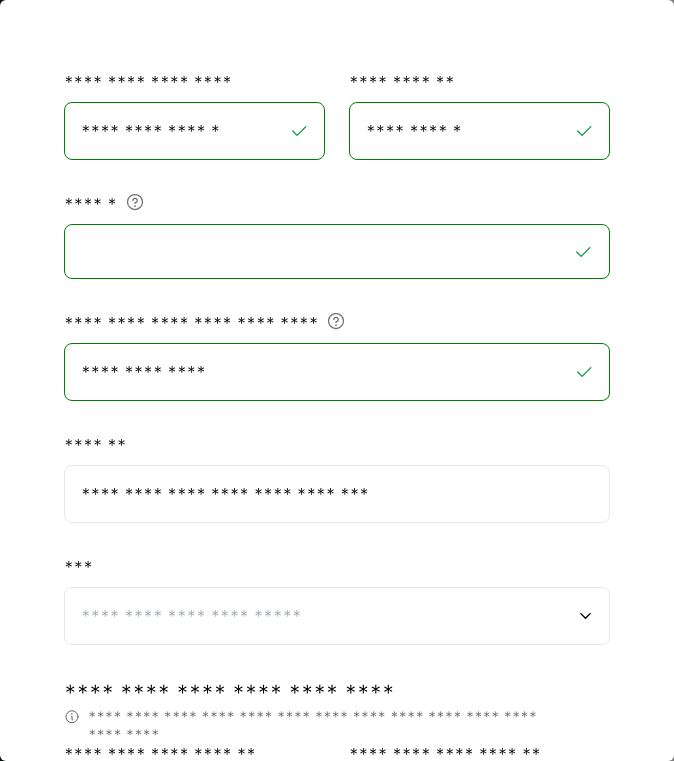 type on "**********" 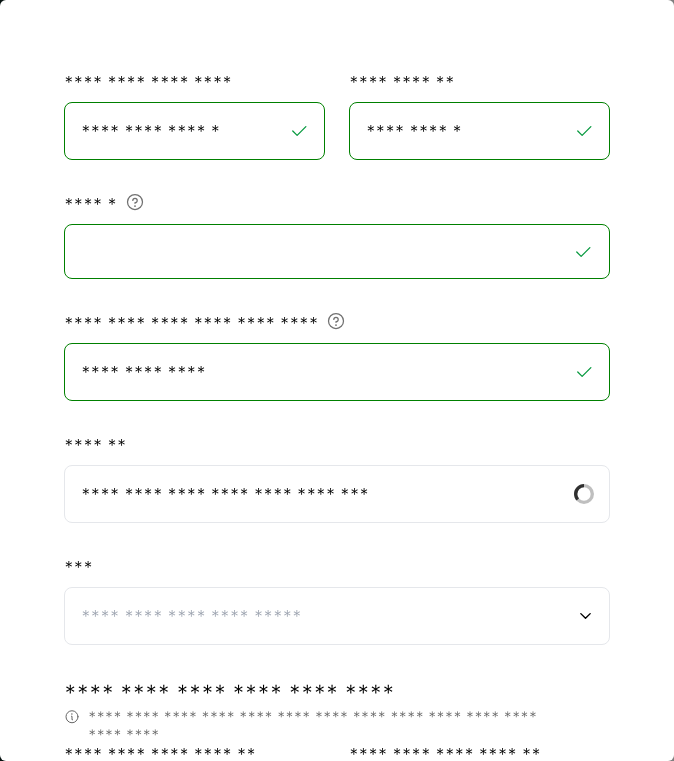 click at bounding box center (337, 616) 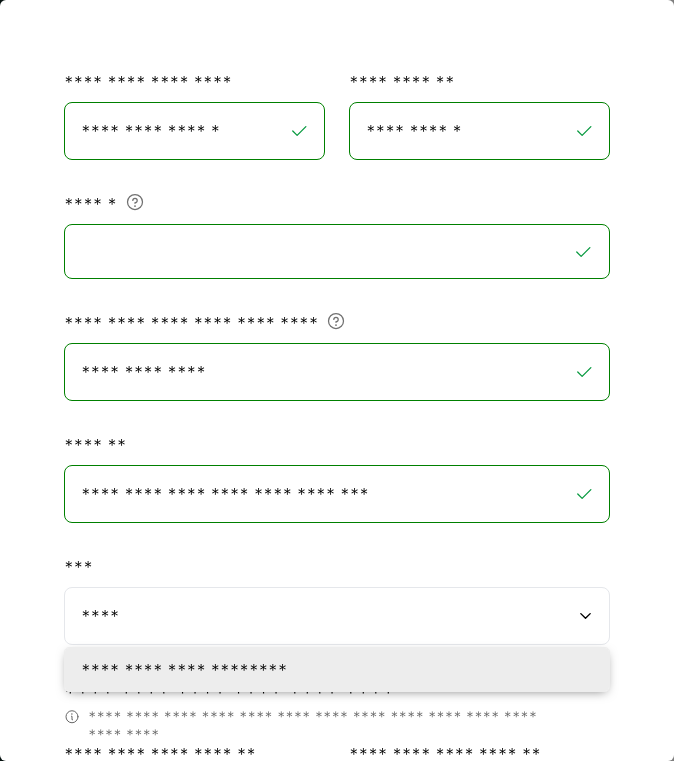 type on "**********" 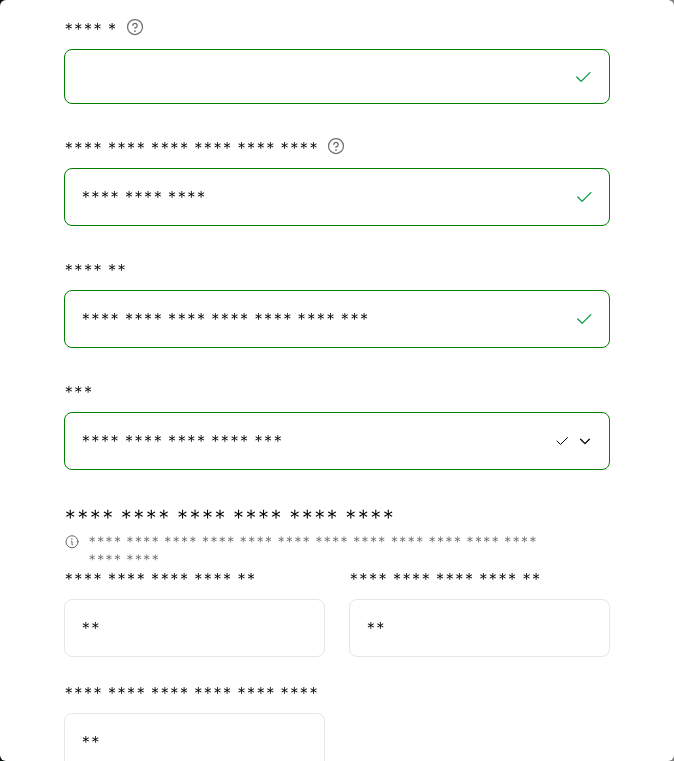 scroll, scrollTop: 387, scrollLeft: 0, axis: vertical 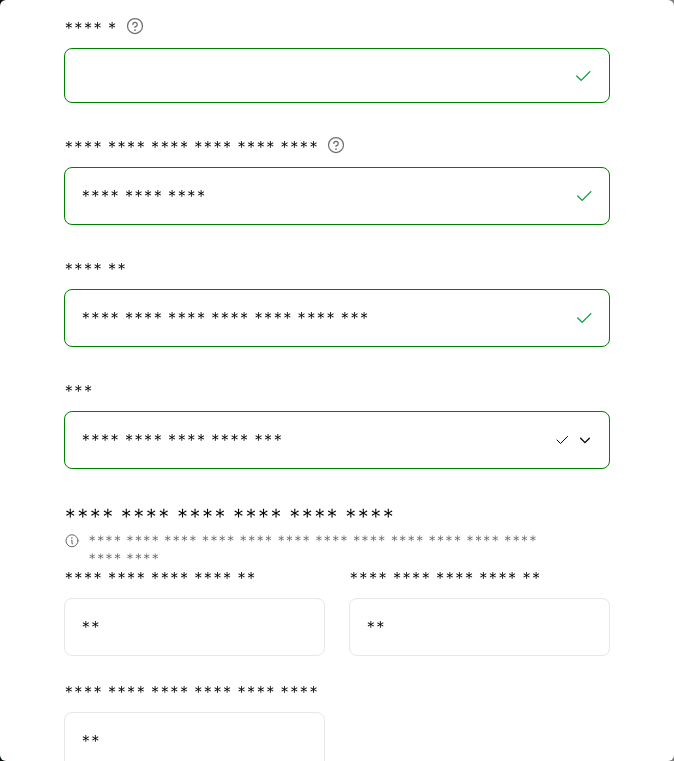 click on "**" at bounding box center [194, 627] 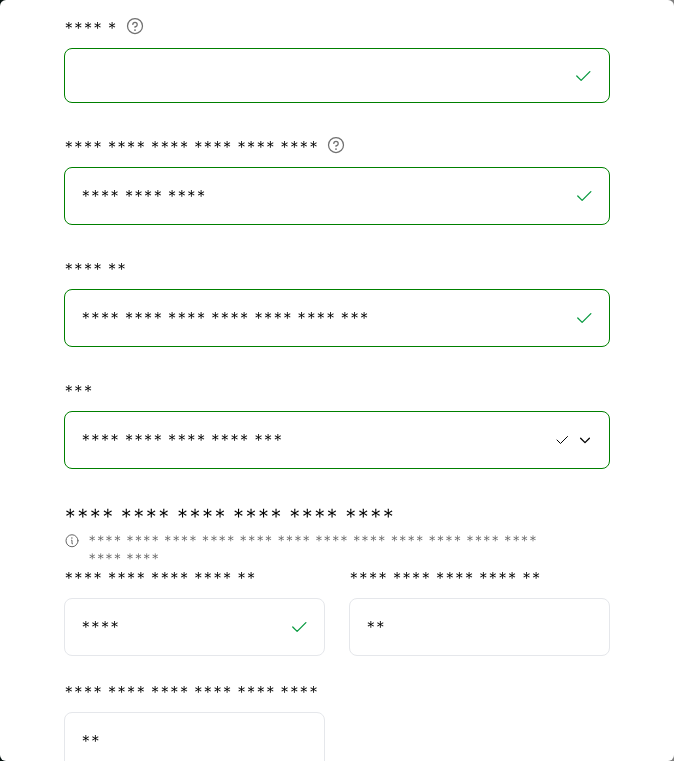 click on "**" at bounding box center (479, 627) 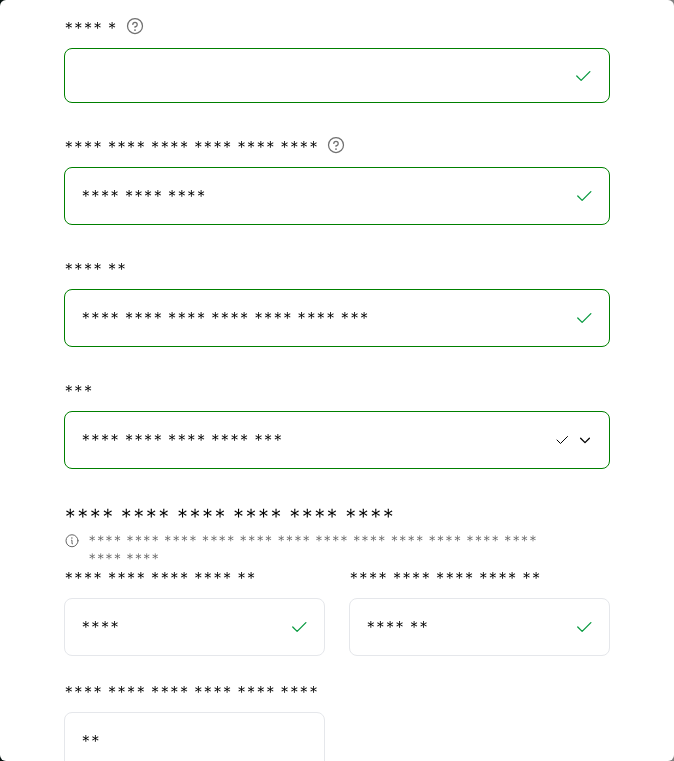 click on "**" at bounding box center (194, 741) 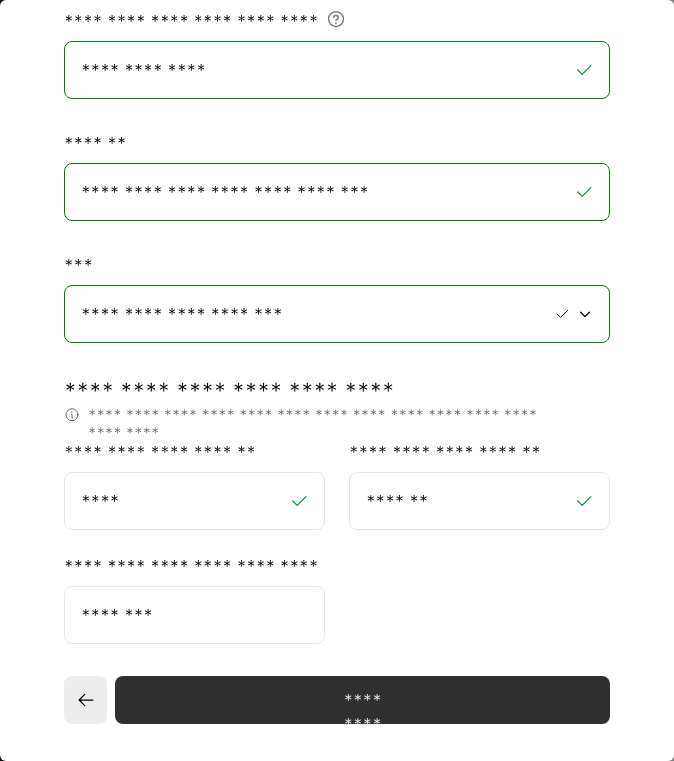 scroll, scrollTop: 539, scrollLeft: 0, axis: vertical 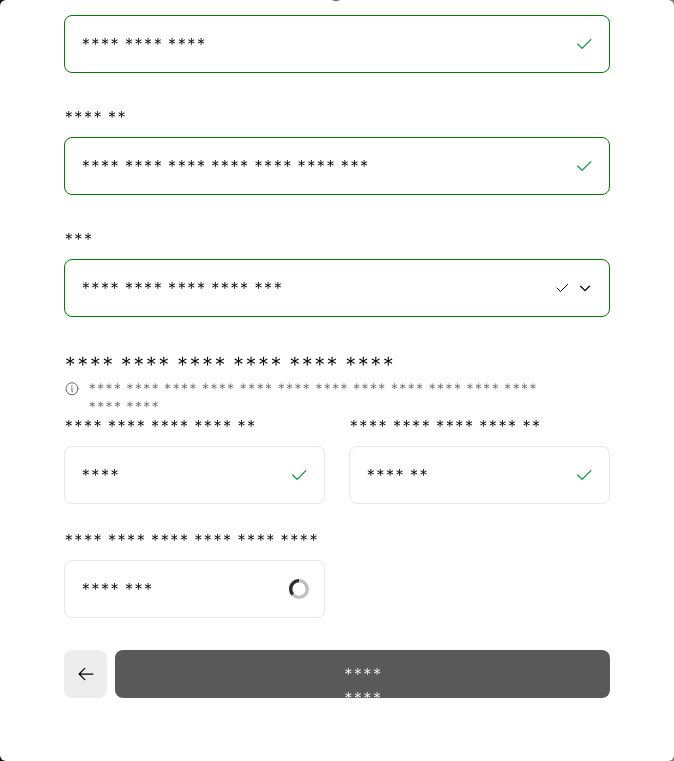 click on "*********" at bounding box center (362, 674) 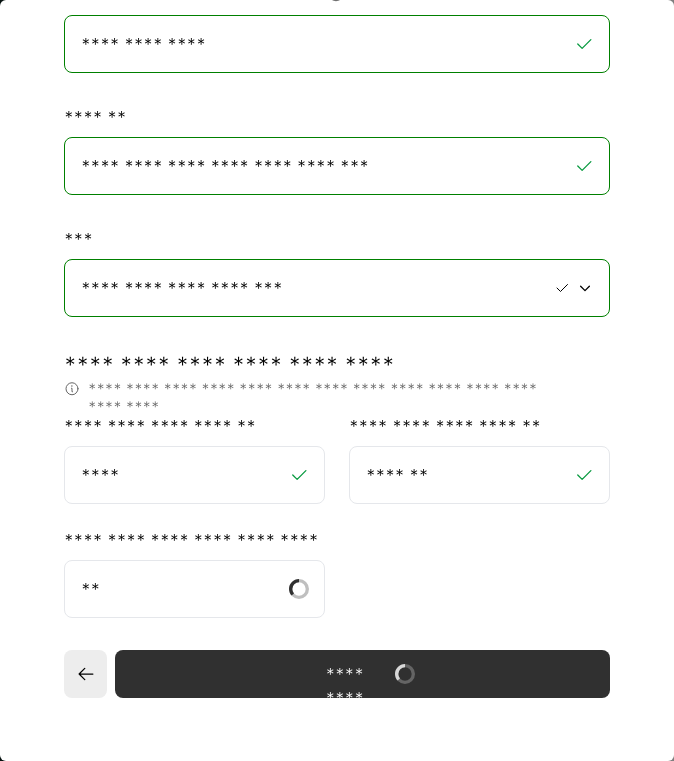 select on "**" 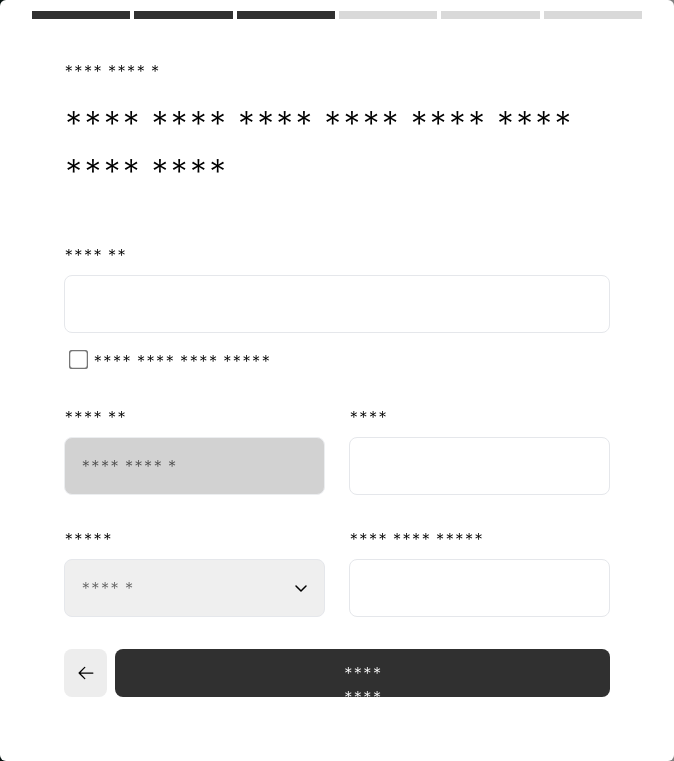 scroll, scrollTop: 86, scrollLeft: 0, axis: vertical 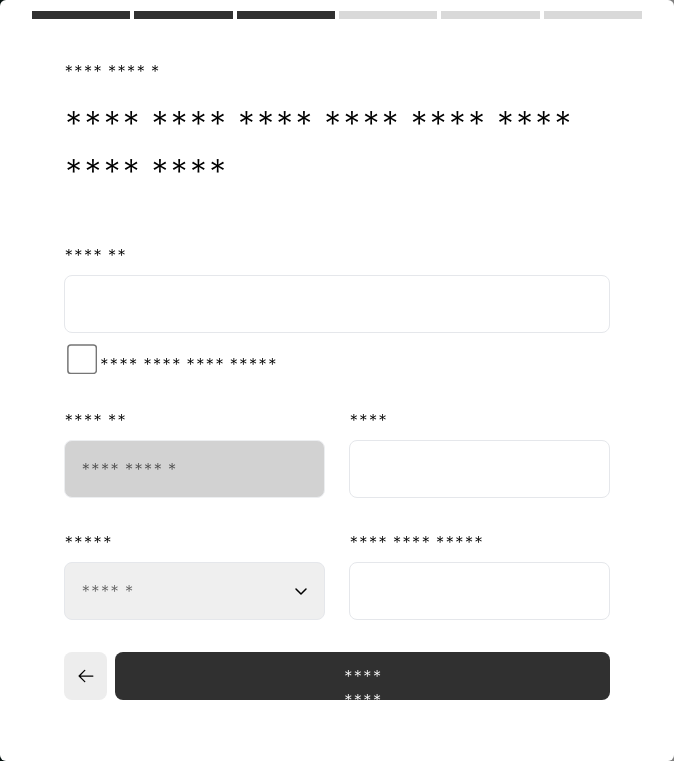 click at bounding box center (337, 304) 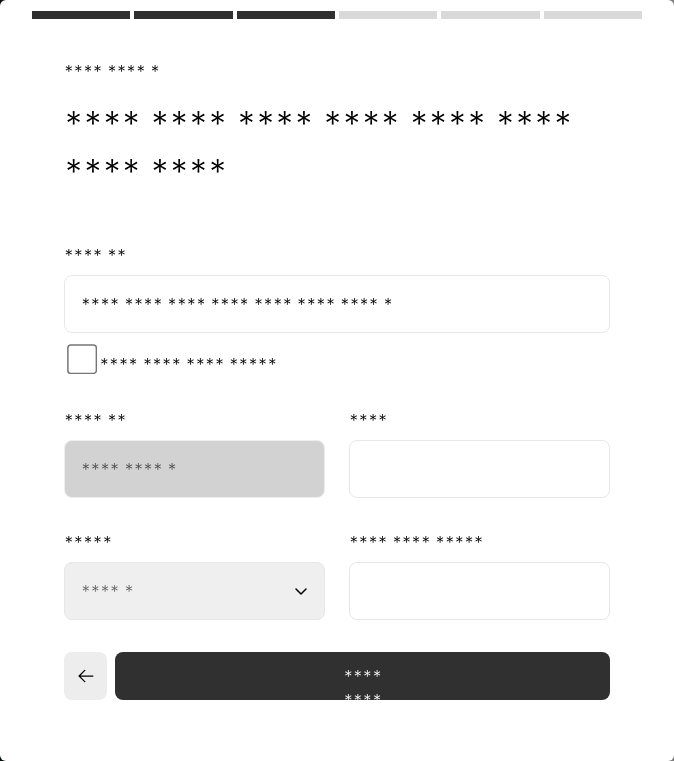 click on "**********" at bounding box center (337, 304) 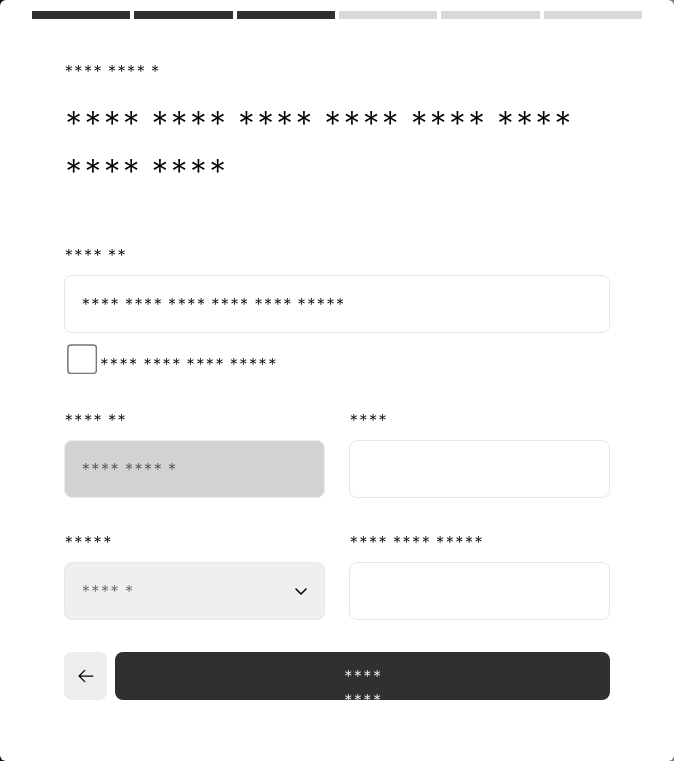 type on "**********" 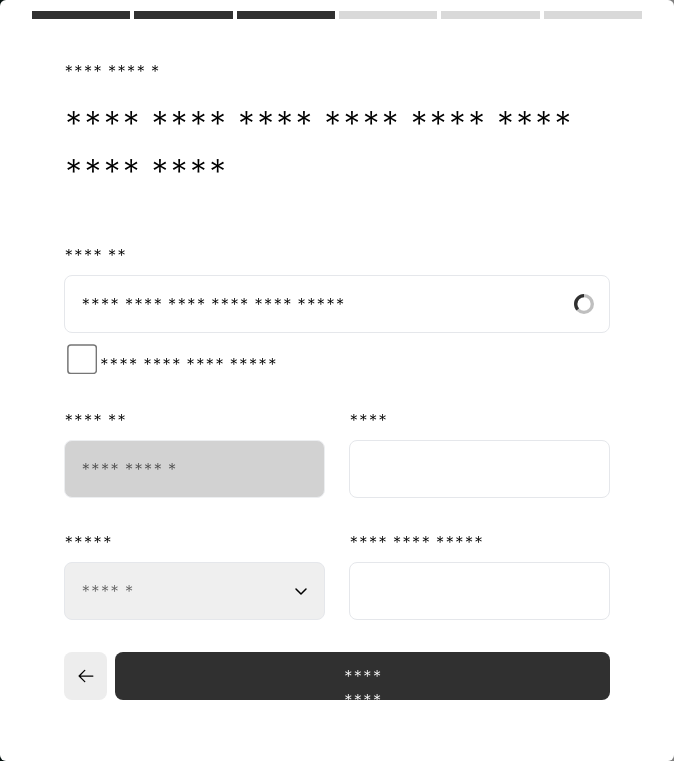 click at bounding box center [479, 591] 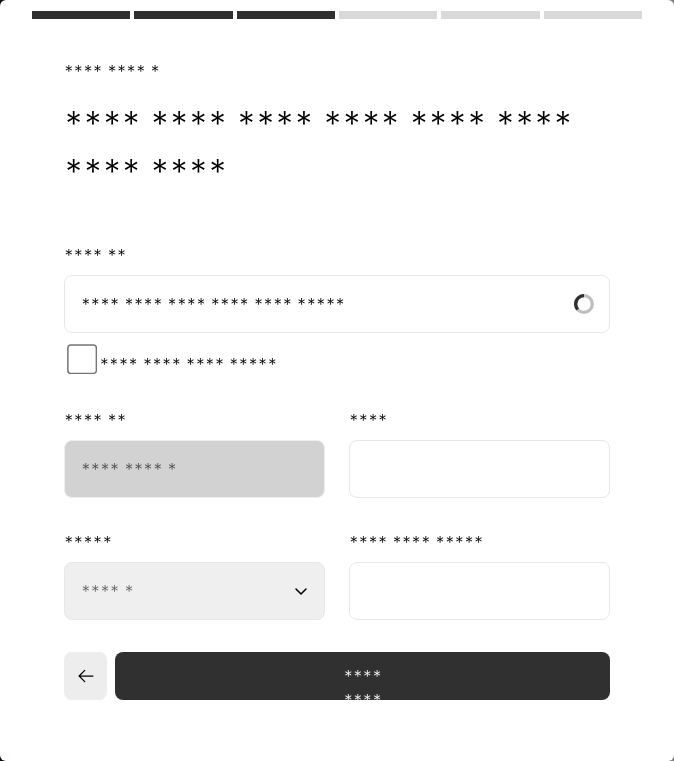 type on "*****" 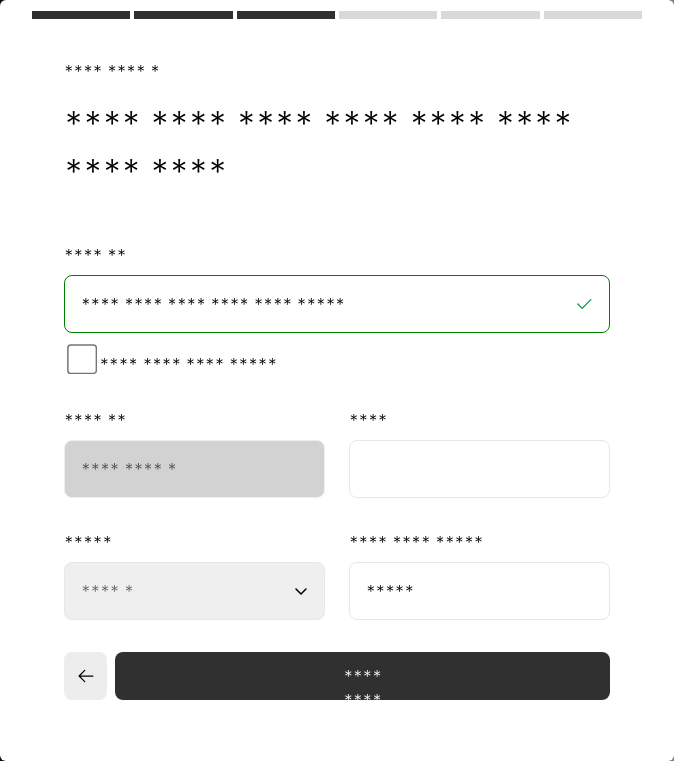 click on "**********" at bounding box center [194, 591] 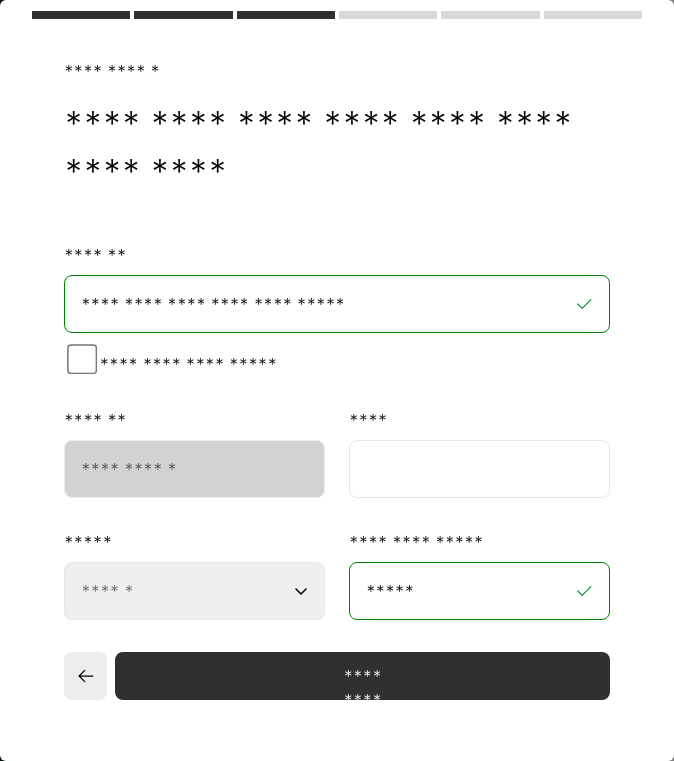 click on "**********" at bounding box center [194, 591] 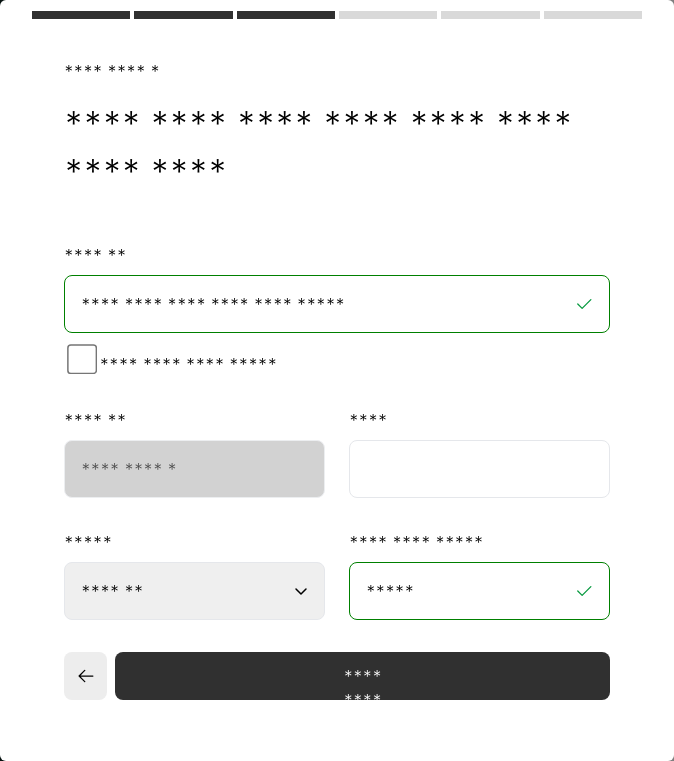 click on "**********" at bounding box center [337, 304] 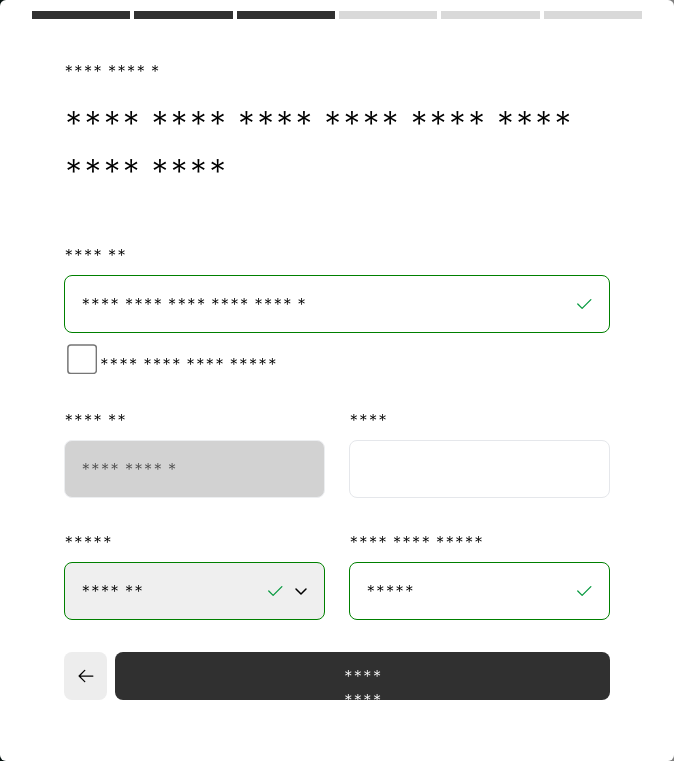 click on "**********" at bounding box center (337, 304) 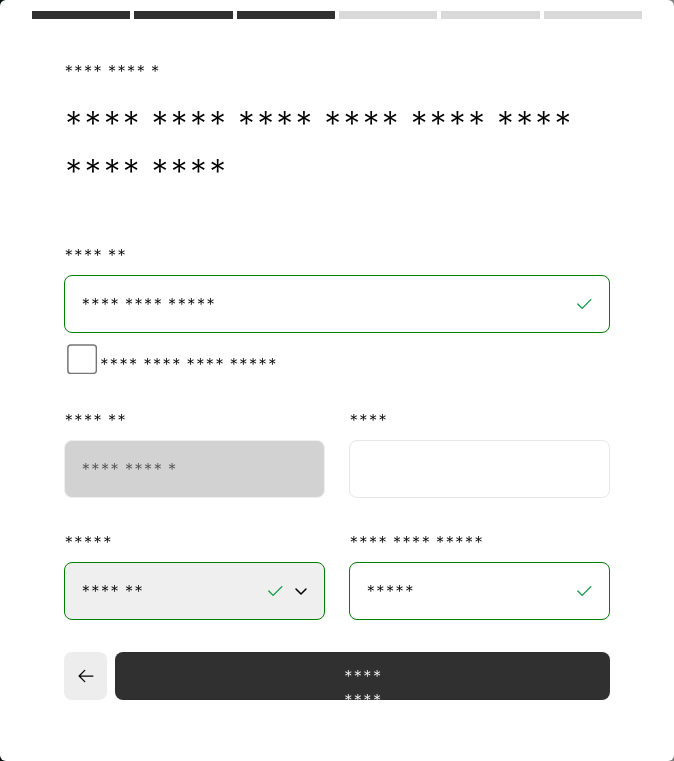 type on "**********" 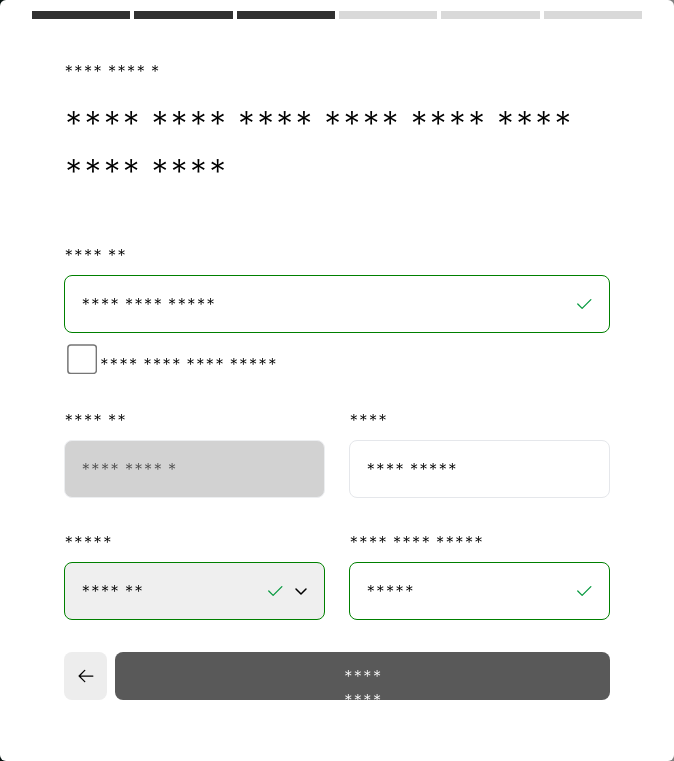 type on "**********" 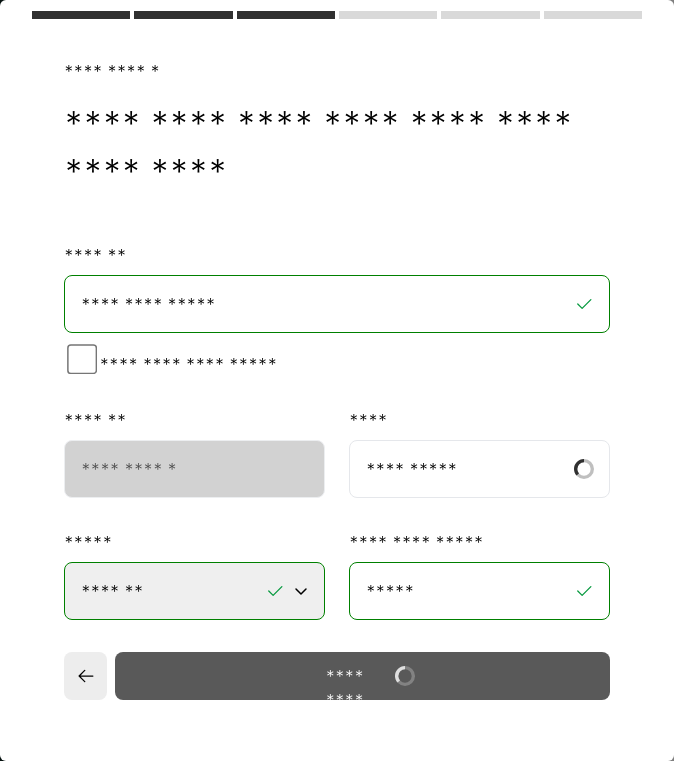 select on "**" 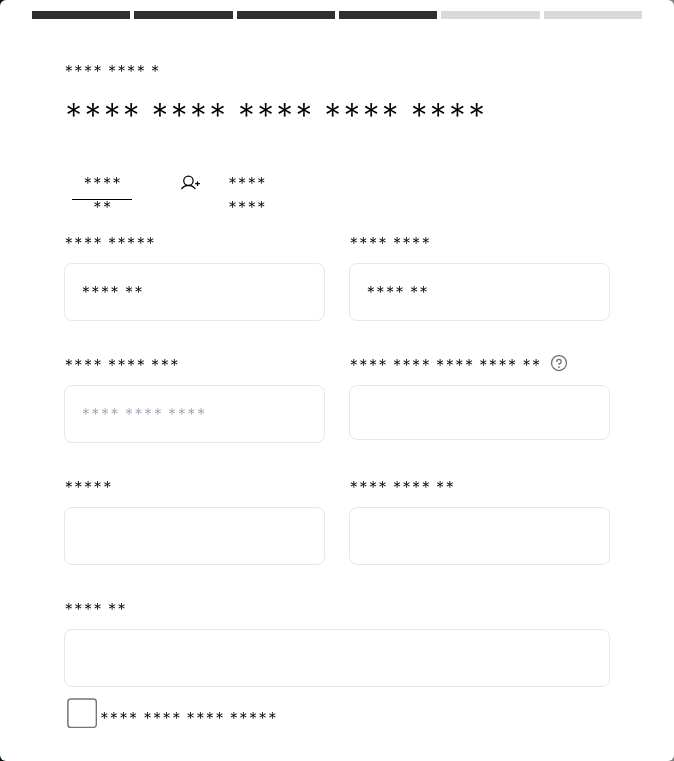 click at bounding box center (194, 414) 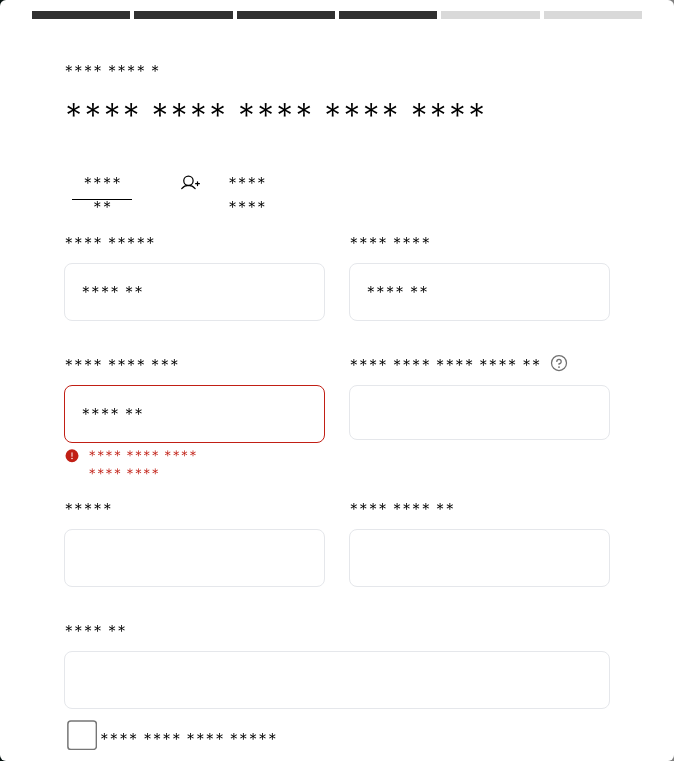 click on "*******" at bounding box center [194, 414] 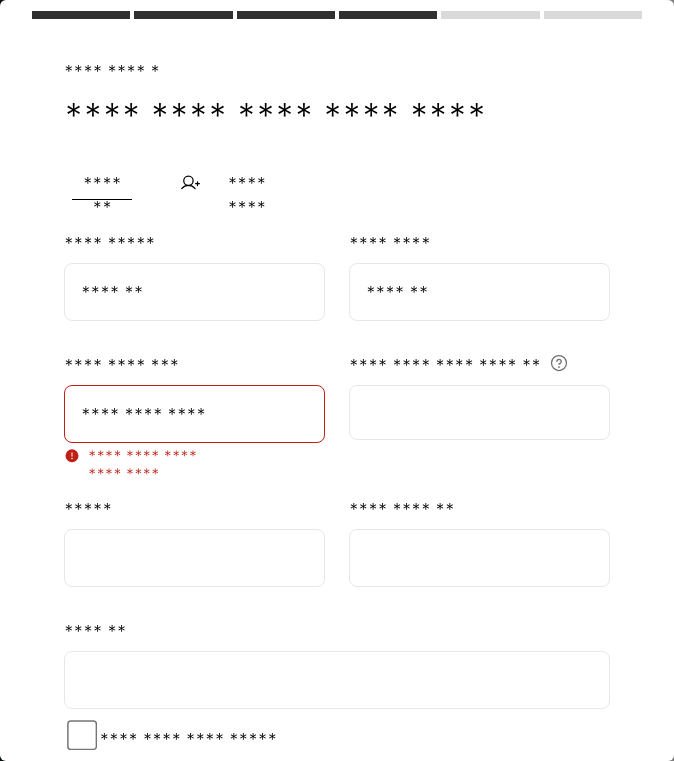 type on "**********" 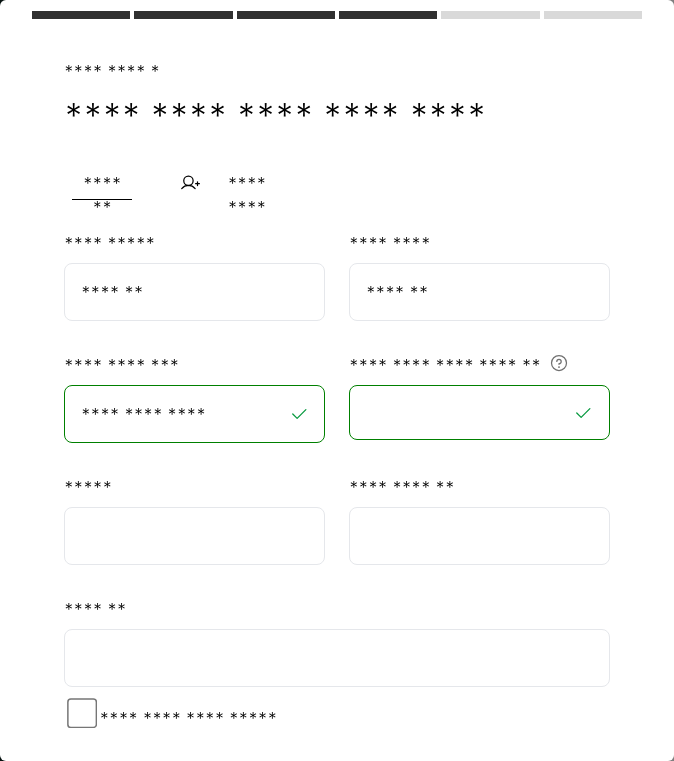 click at bounding box center [194, 536] 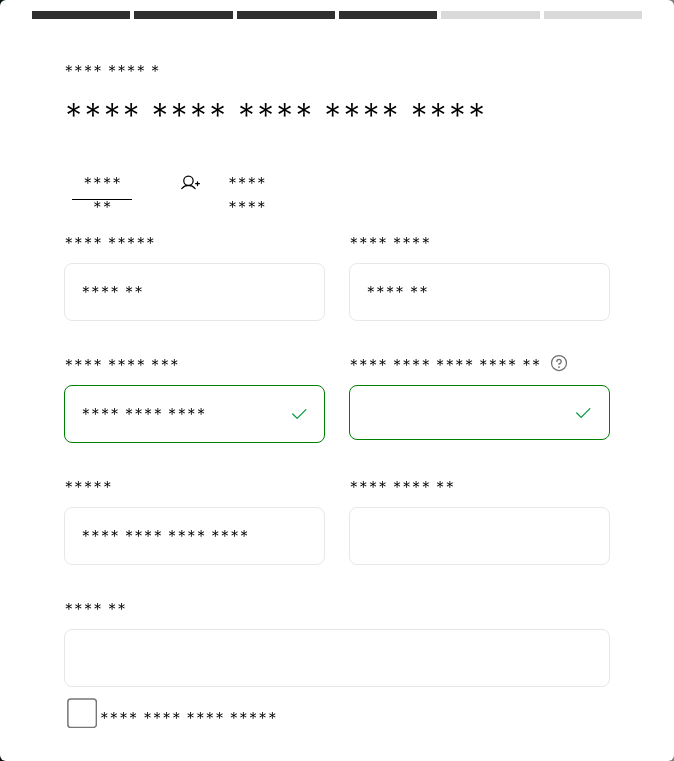 type on "**********" 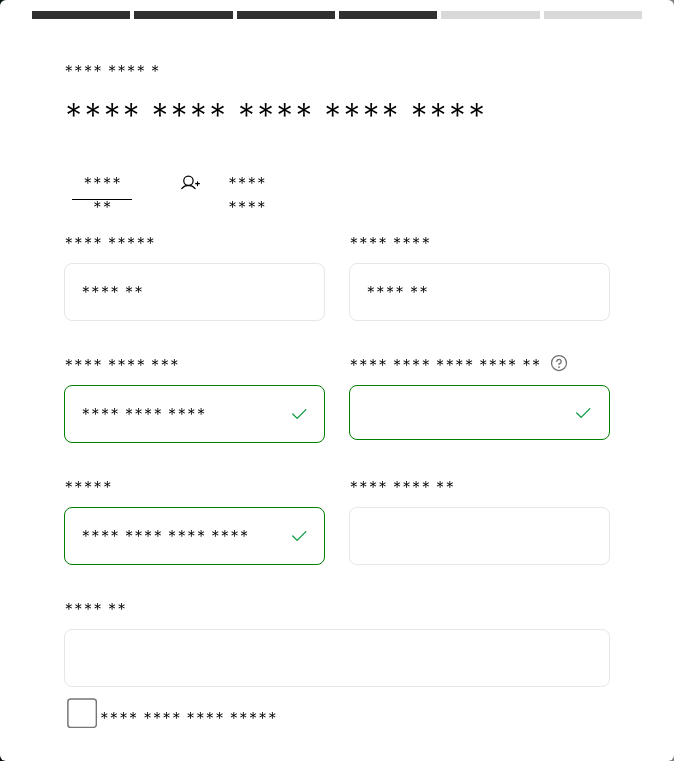 click at bounding box center (479, 536) 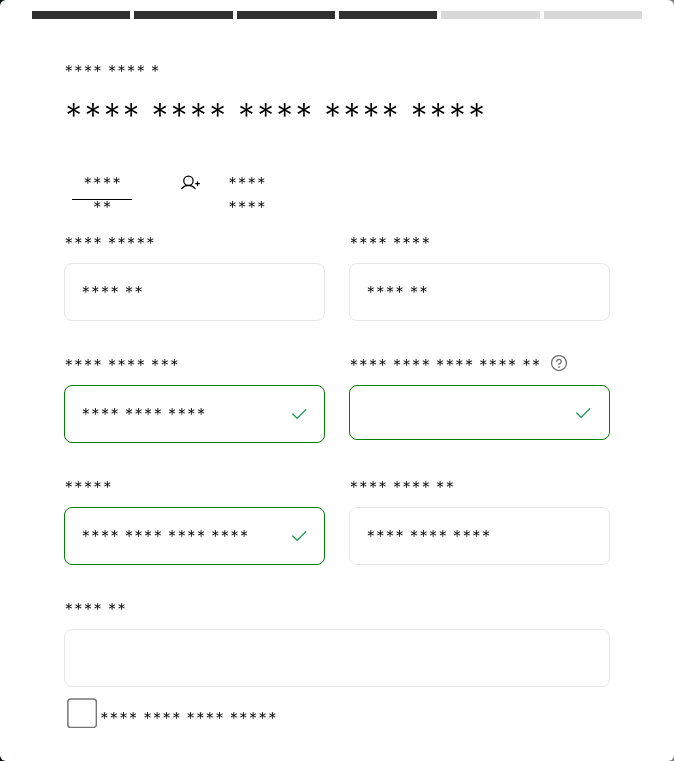 click on "*******" at bounding box center (337, 609) 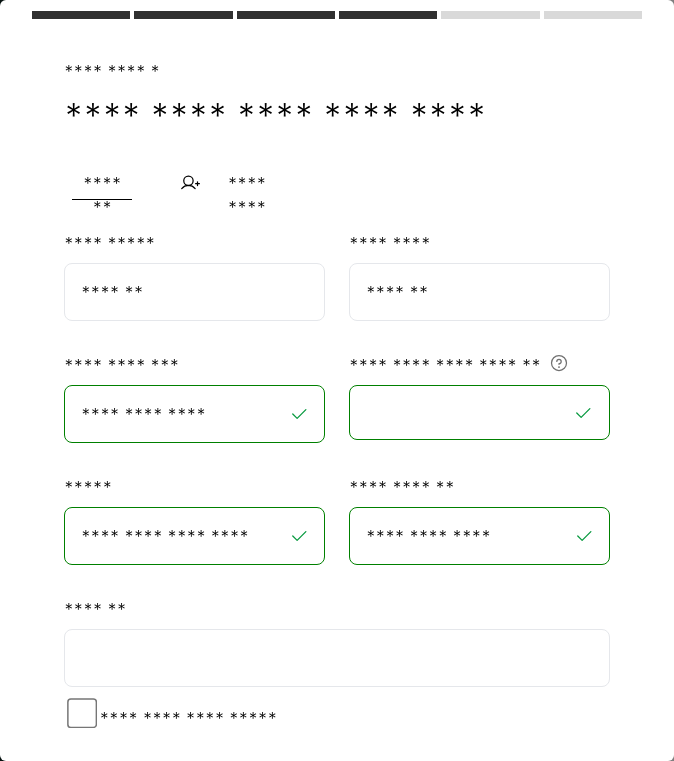 scroll, scrollTop: 153, scrollLeft: 0, axis: vertical 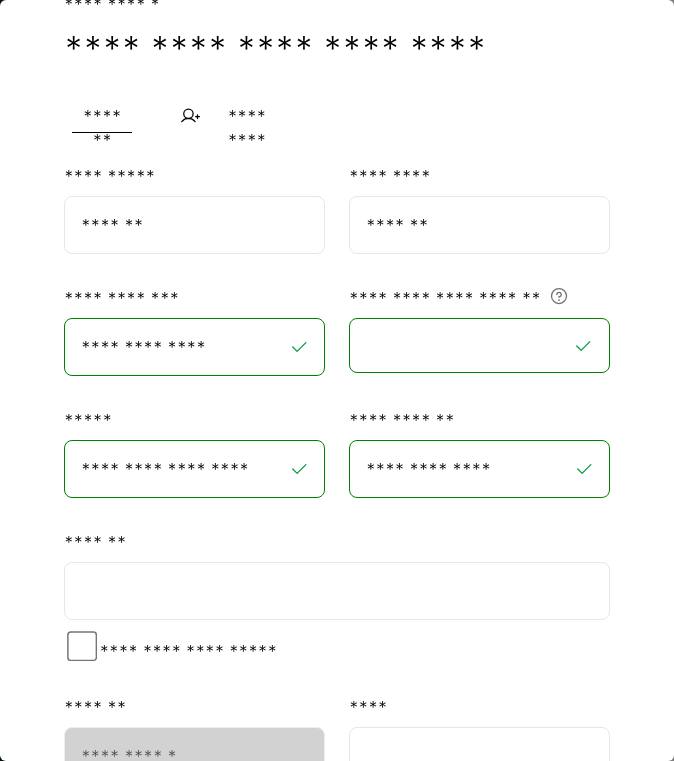 click at bounding box center [337, 591] 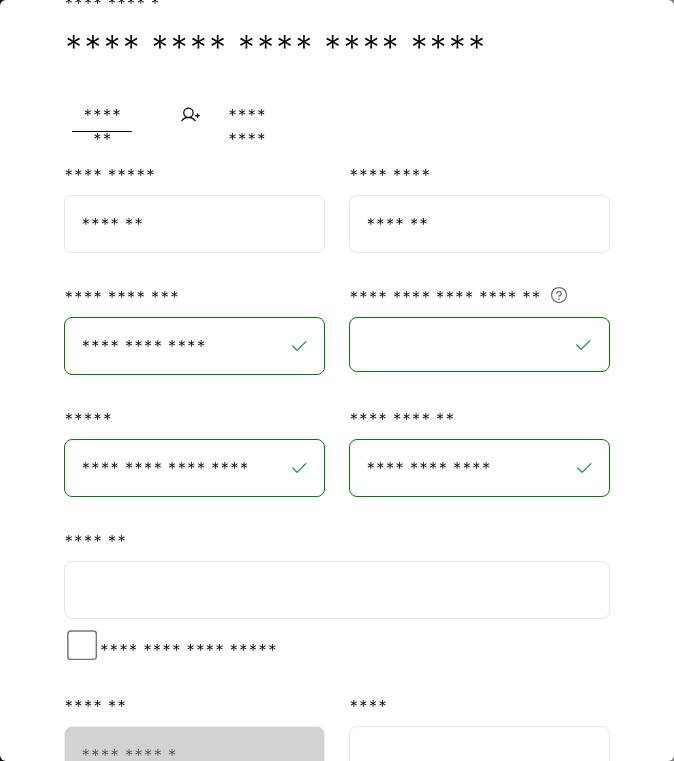 scroll, scrollTop: 146, scrollLeft: 0, axis: vertical 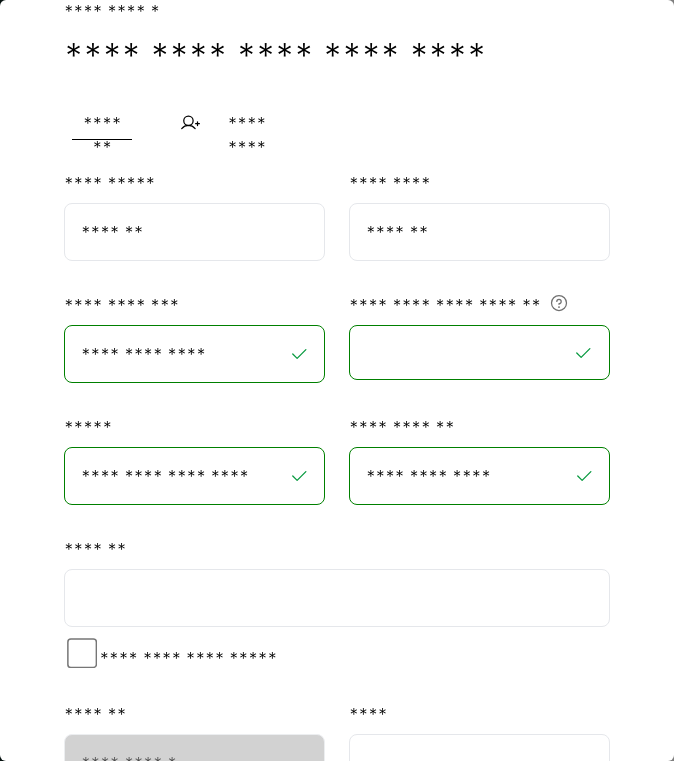click at bounding box center [337, 598] 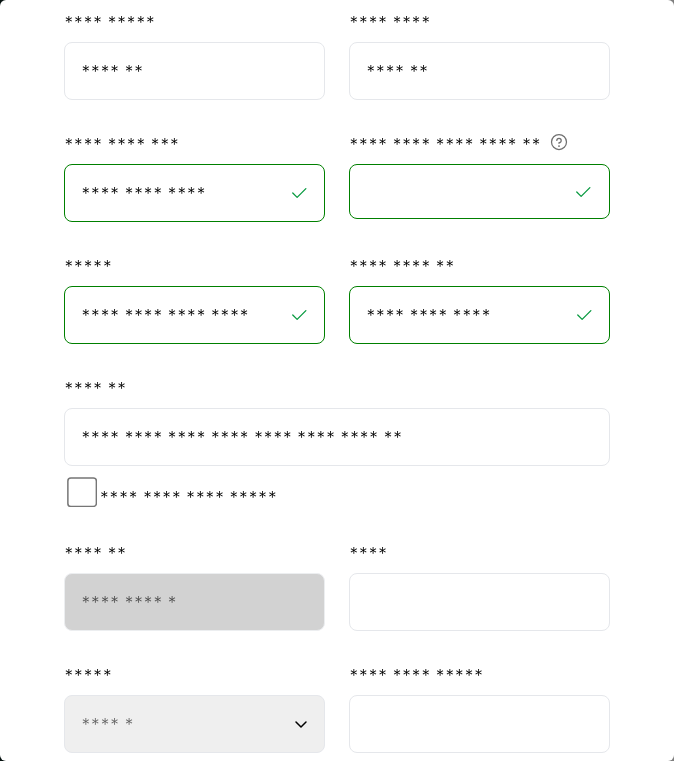 scroll, scrollTop: 331, scrollLeft: 0, axis: vertical 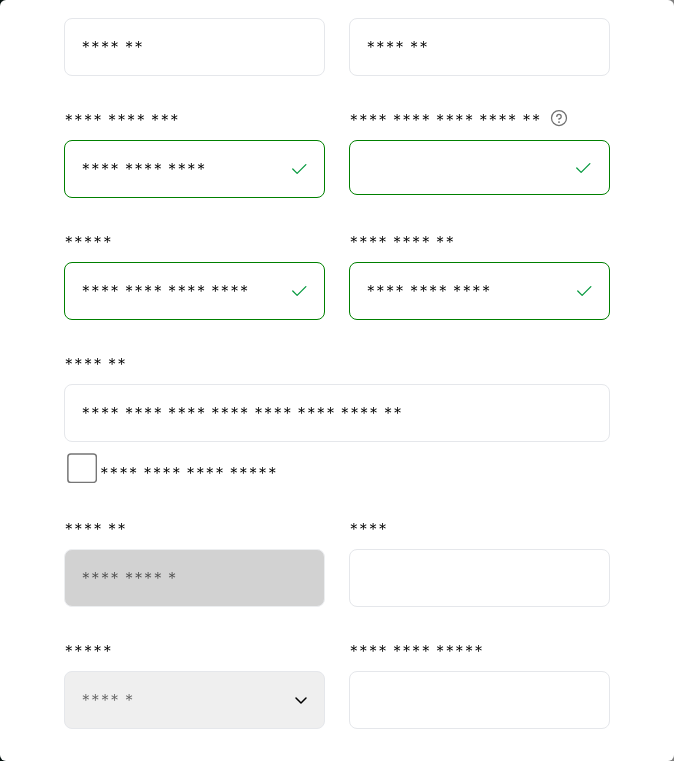click on "**********" at bounding box center (337, 413) 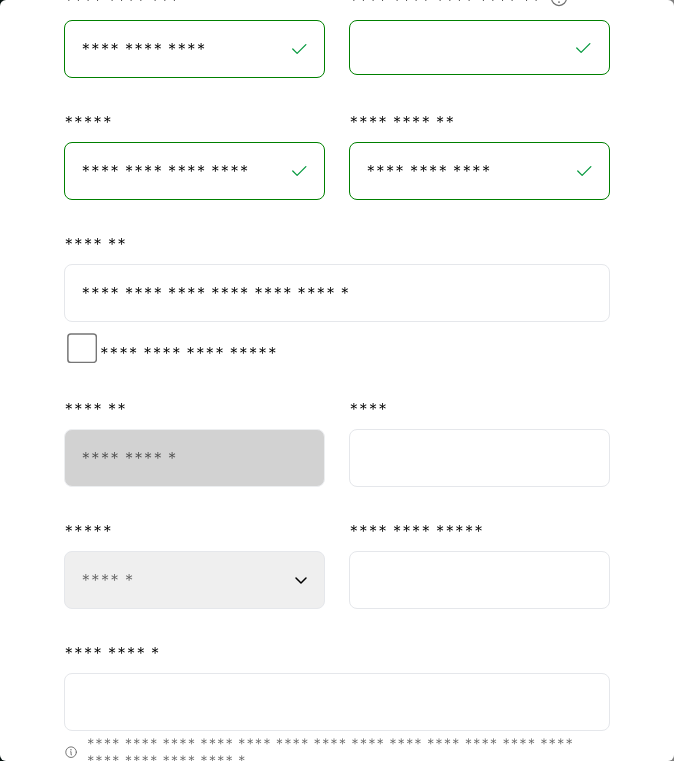 scroll, scrollTop: 452, scrollLeft: 0, axis: vertical 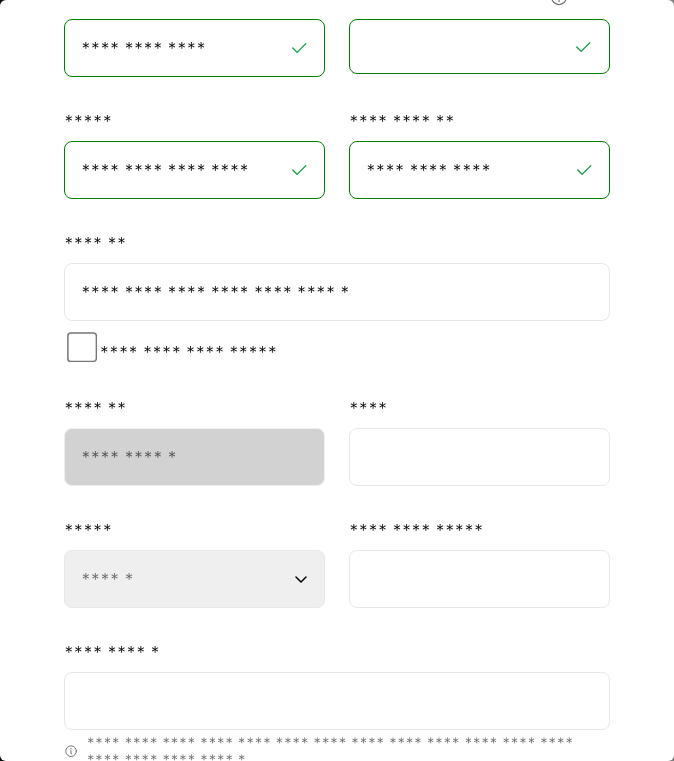 type on "**********" 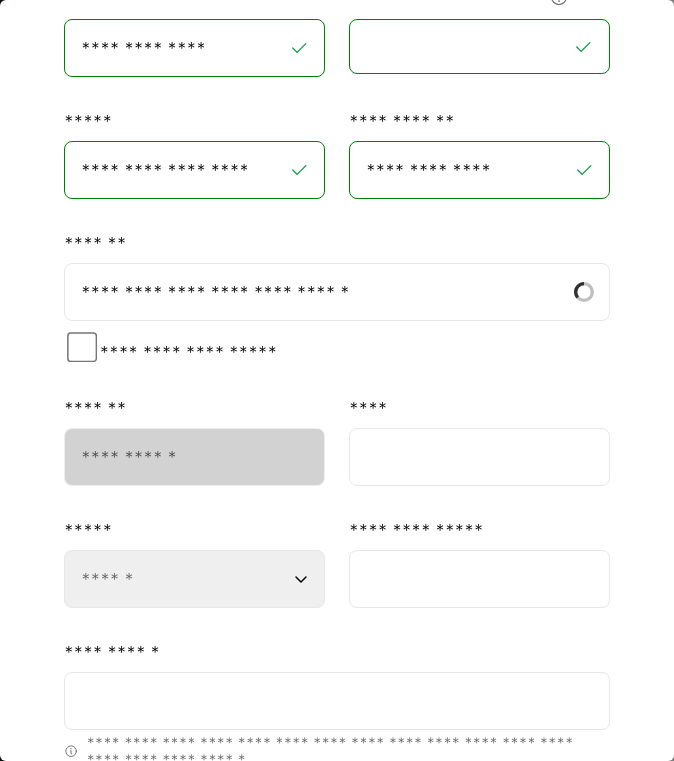 type on "*****" 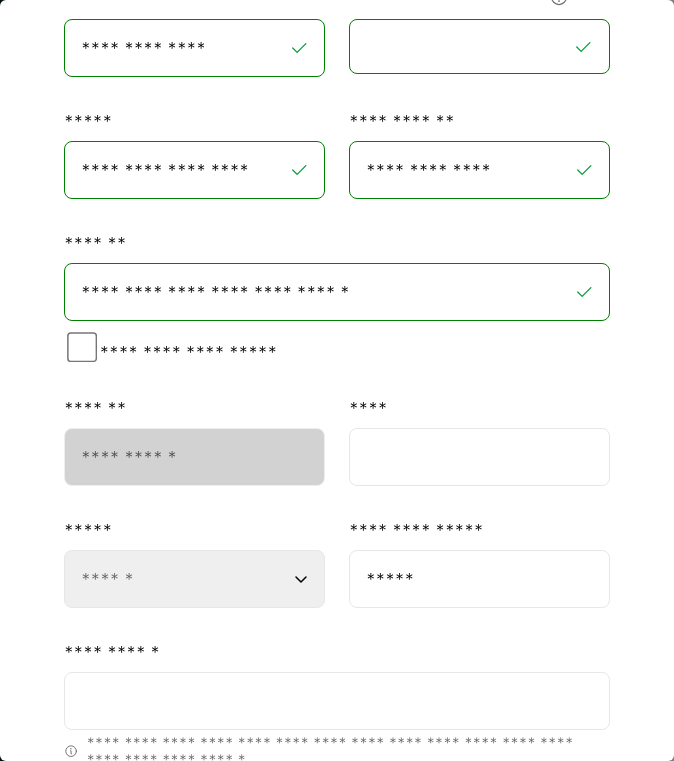 click on "**********" at bounding box center [337, 342] 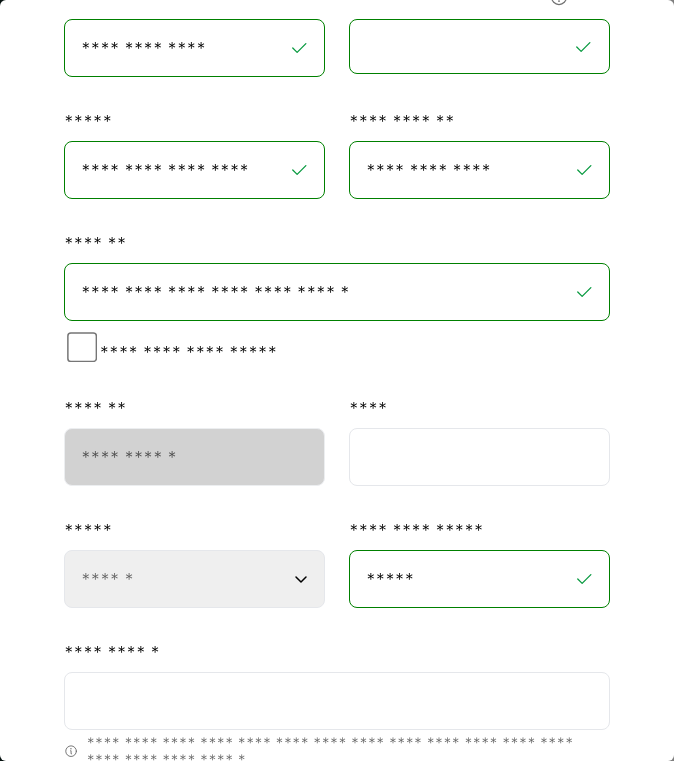 click on "**********" at bounding box center [194, 579] 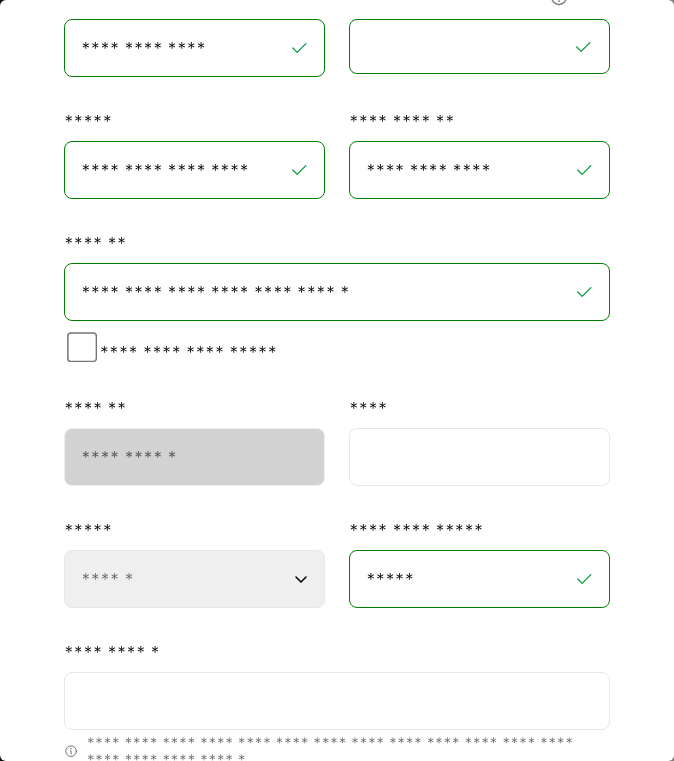 select on "**" 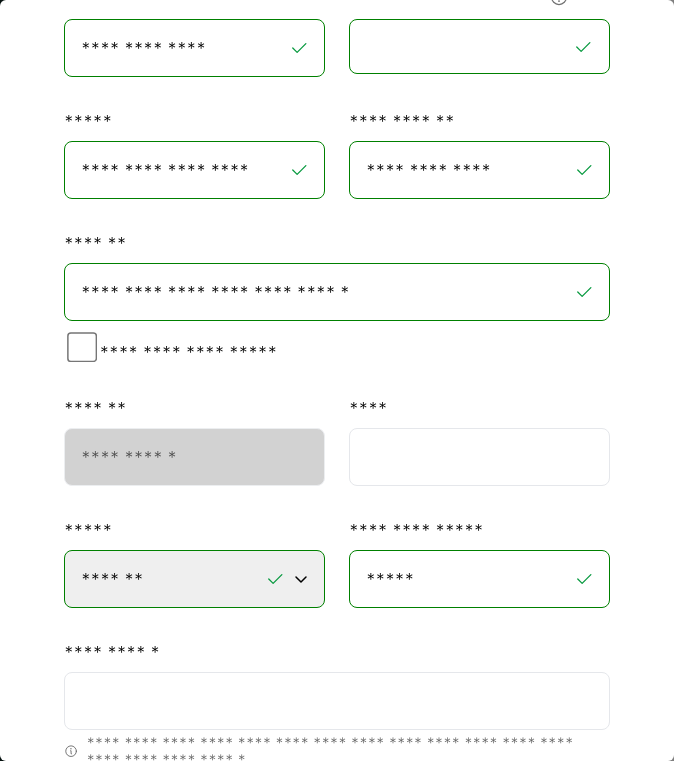 click on "**********" at bounding box center (337, 292) 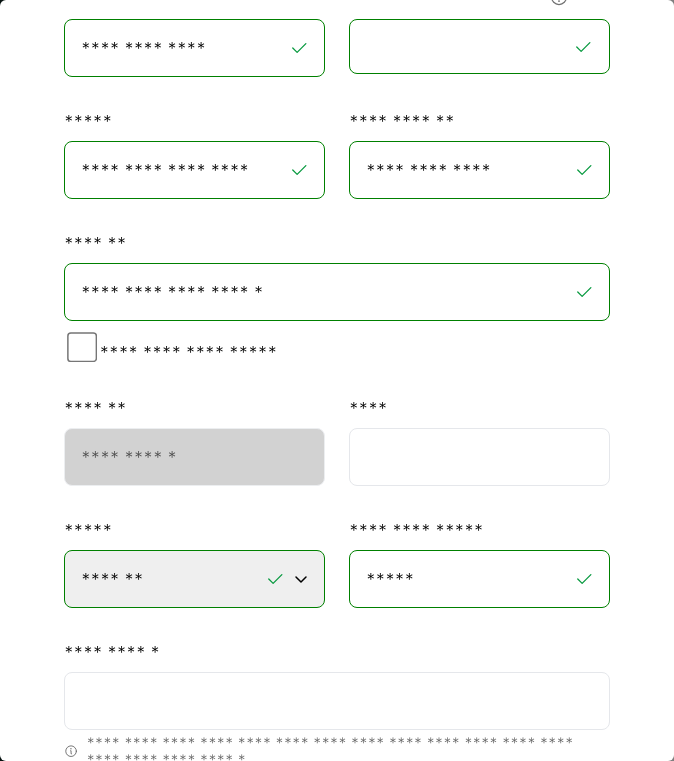type on "**********" 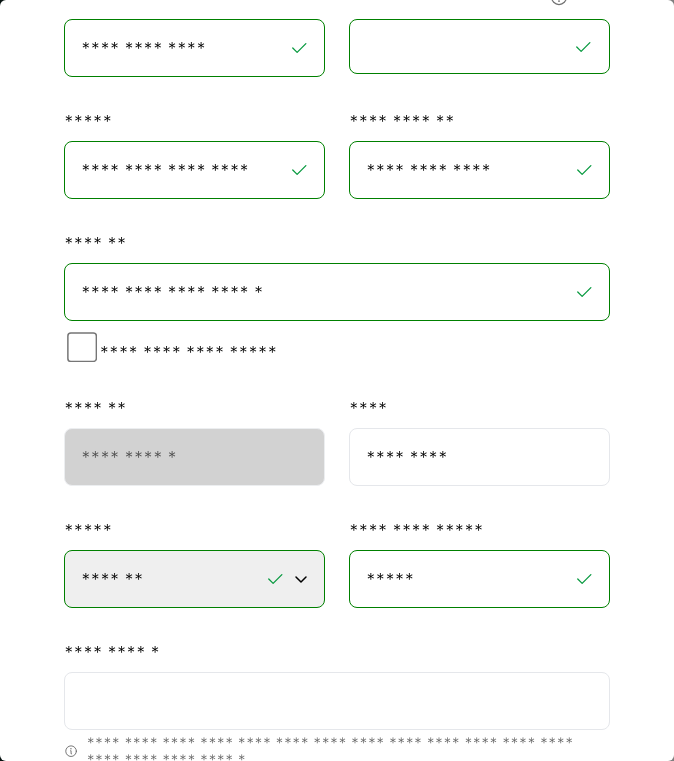 type on "*********" 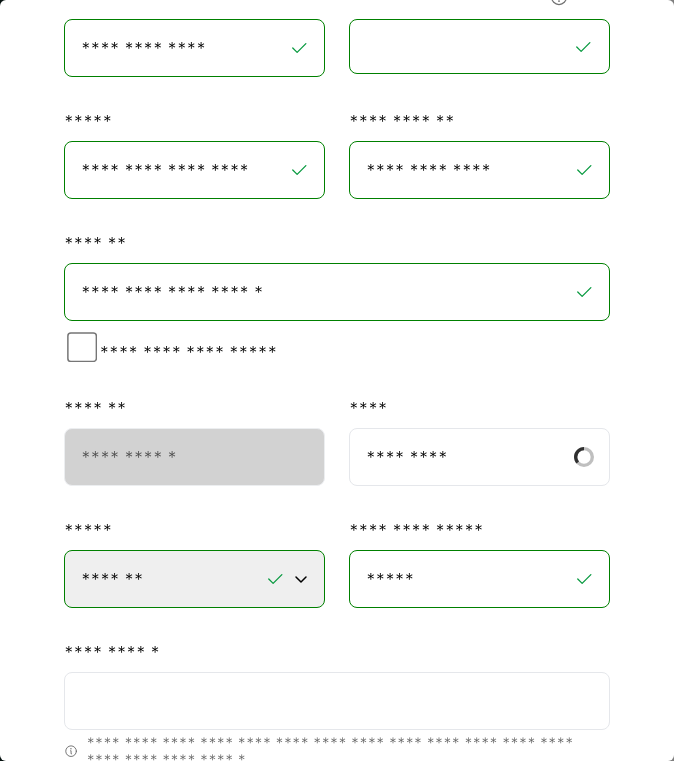 click on "**********" at bounding box center (337, 292) 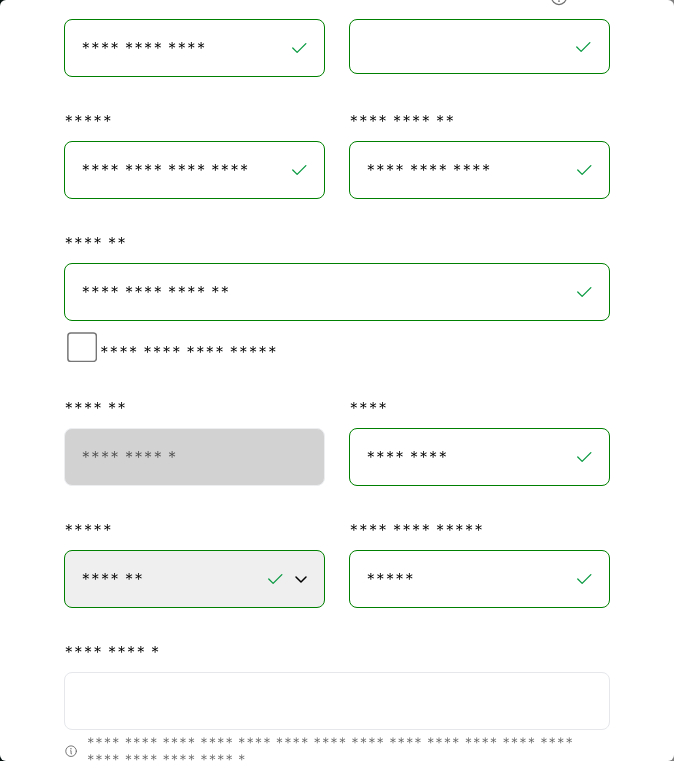 scroll, scrollTop: 601, scrollLeft: 0, axis: vertical 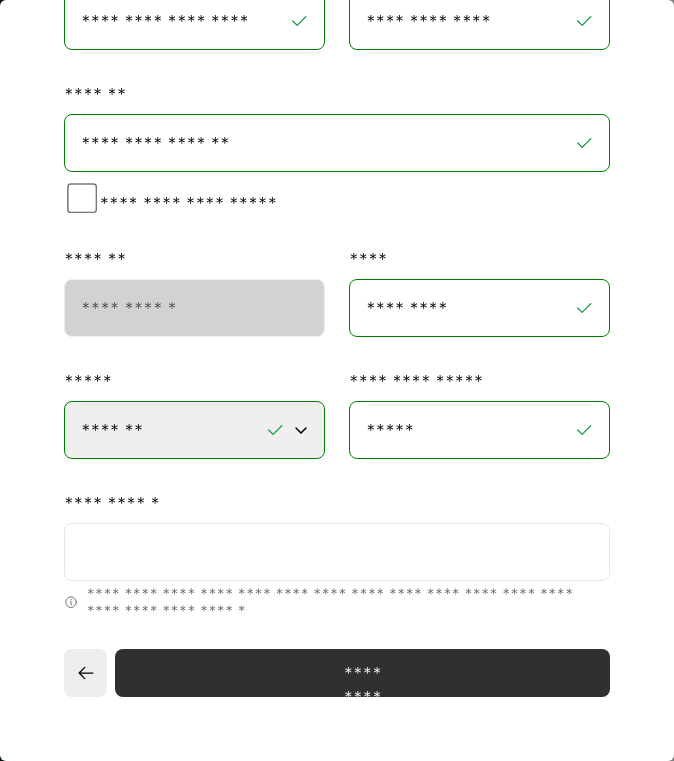 type on "**********" 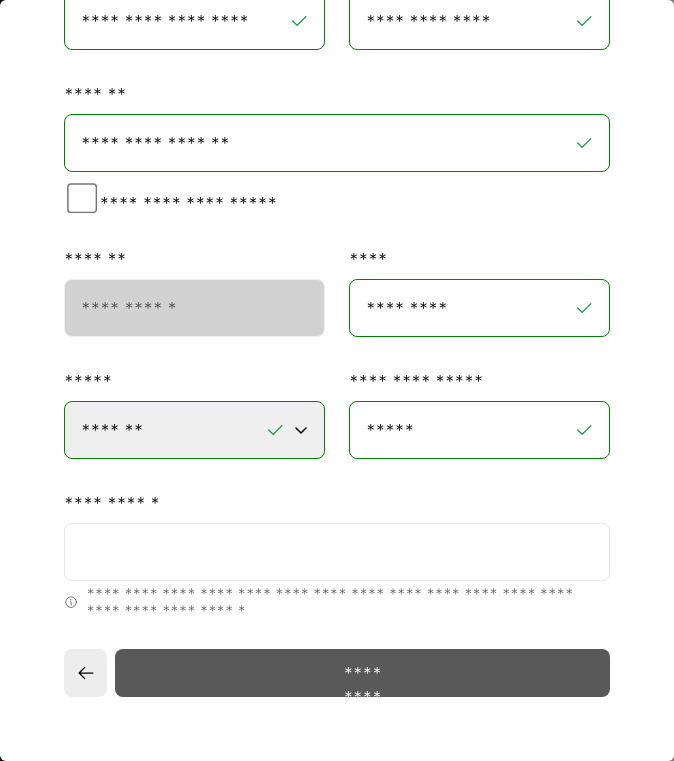 type on "***" 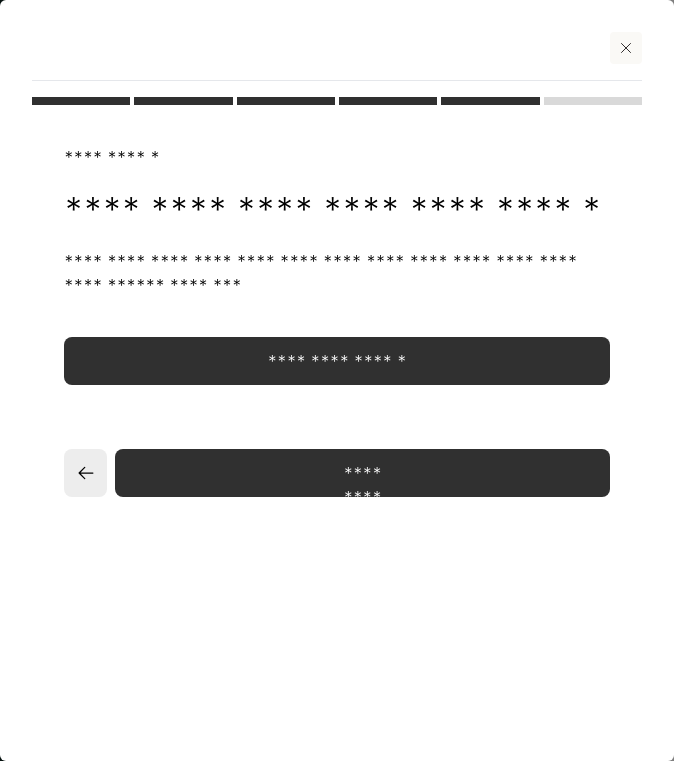 scroll, scrollTop: 0, scrollLeft: 0, axis: both 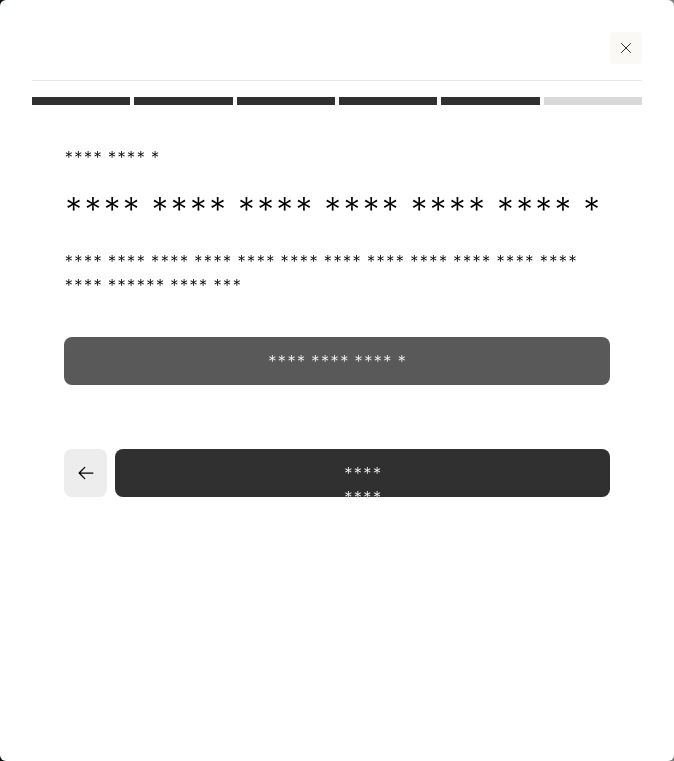 click on "**********" at bounding box center (337, 361) 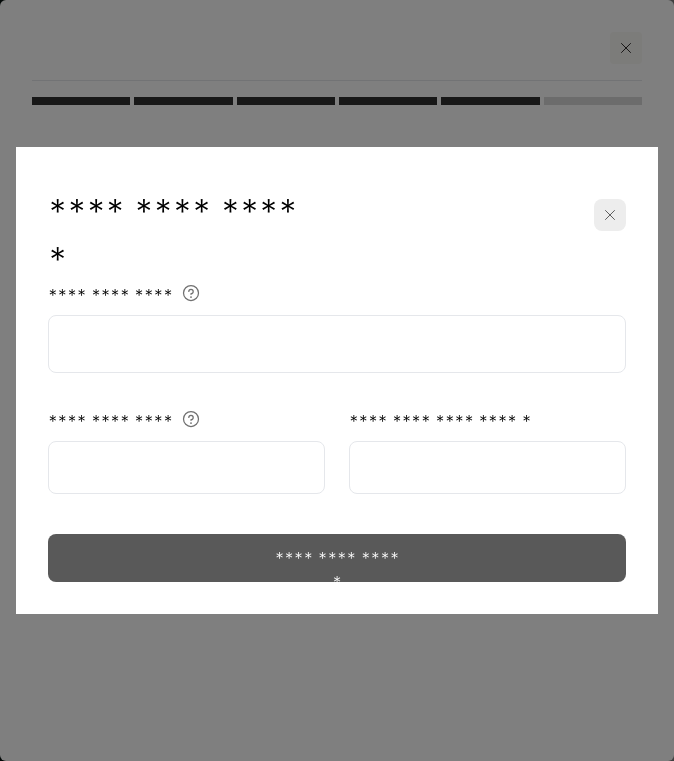 click at bounding box center [337, 344] 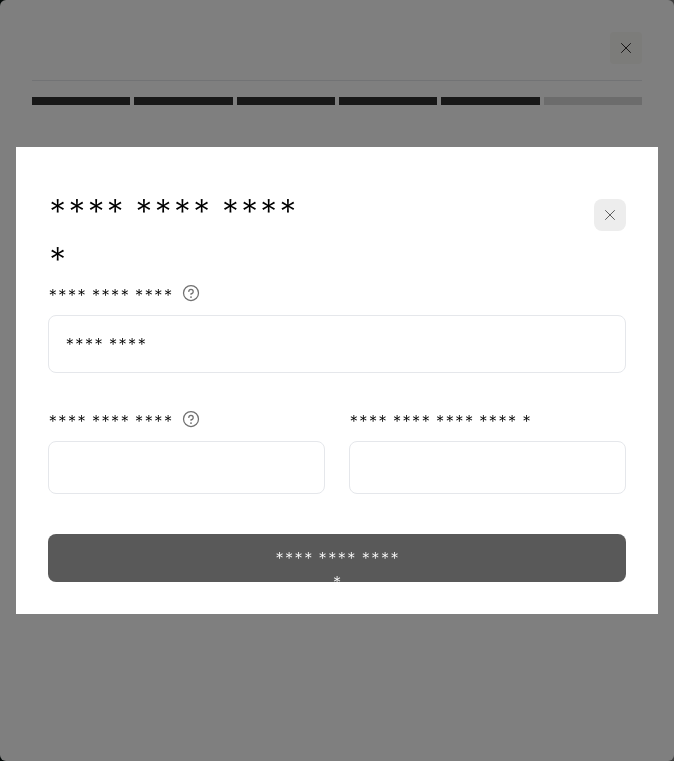 type on "*********" 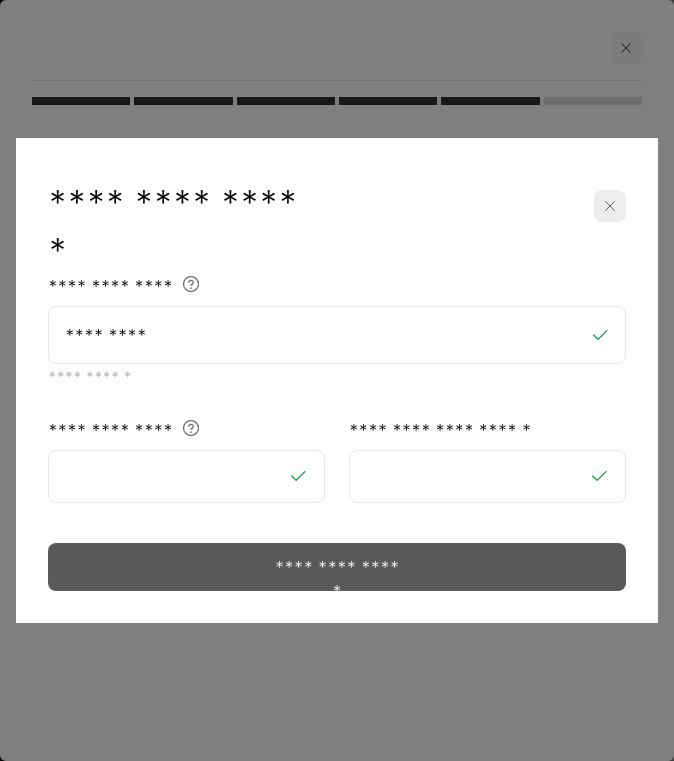 click on "**********" at bounding box center (336, 567) 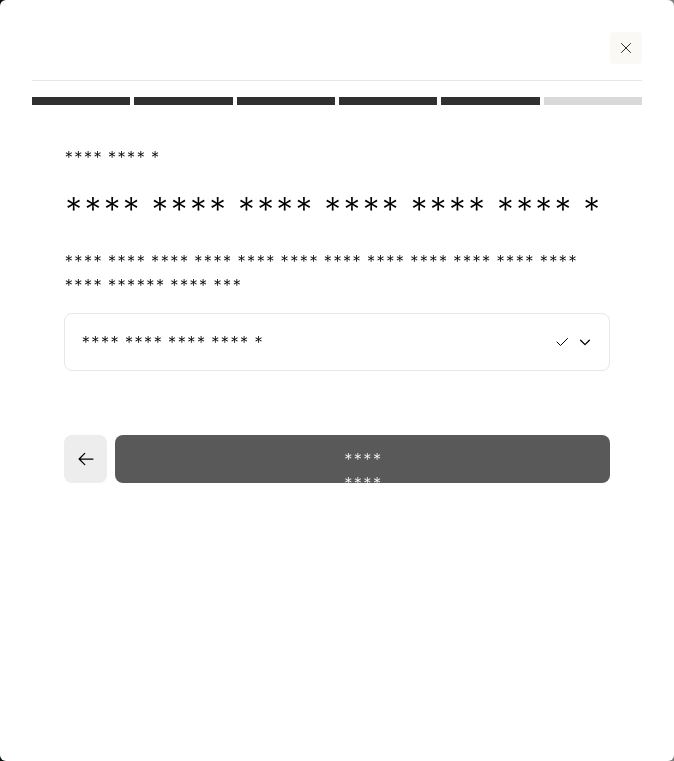click on "*********" at bounding box center [362, 459] 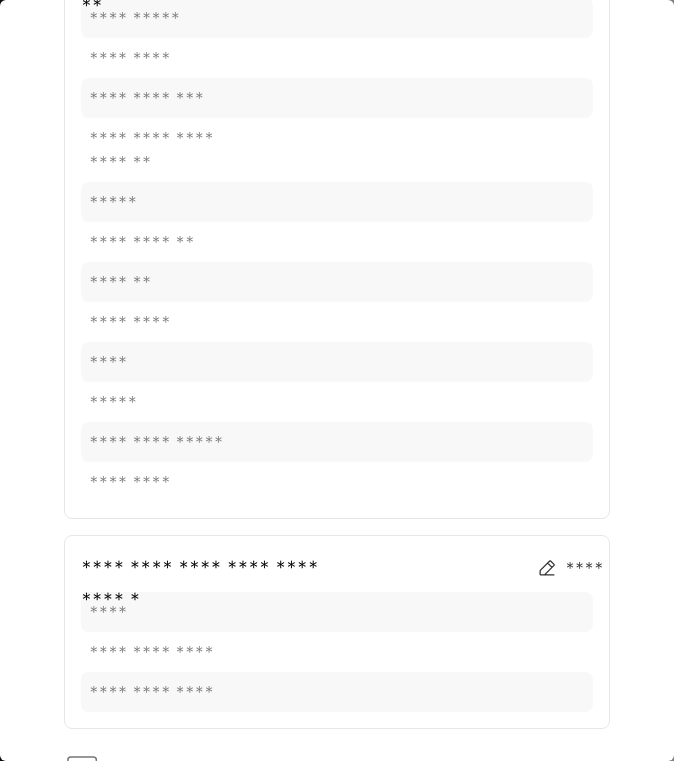 scroll, scrollTop: 1554, scrollLeft: 0, axis: vertical 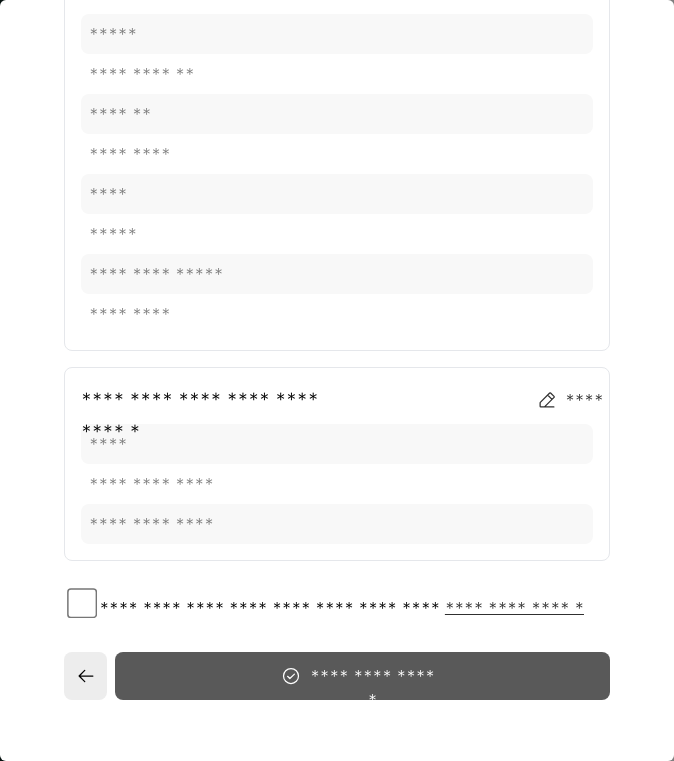 click on "**********" at bounding box center [362, 676] 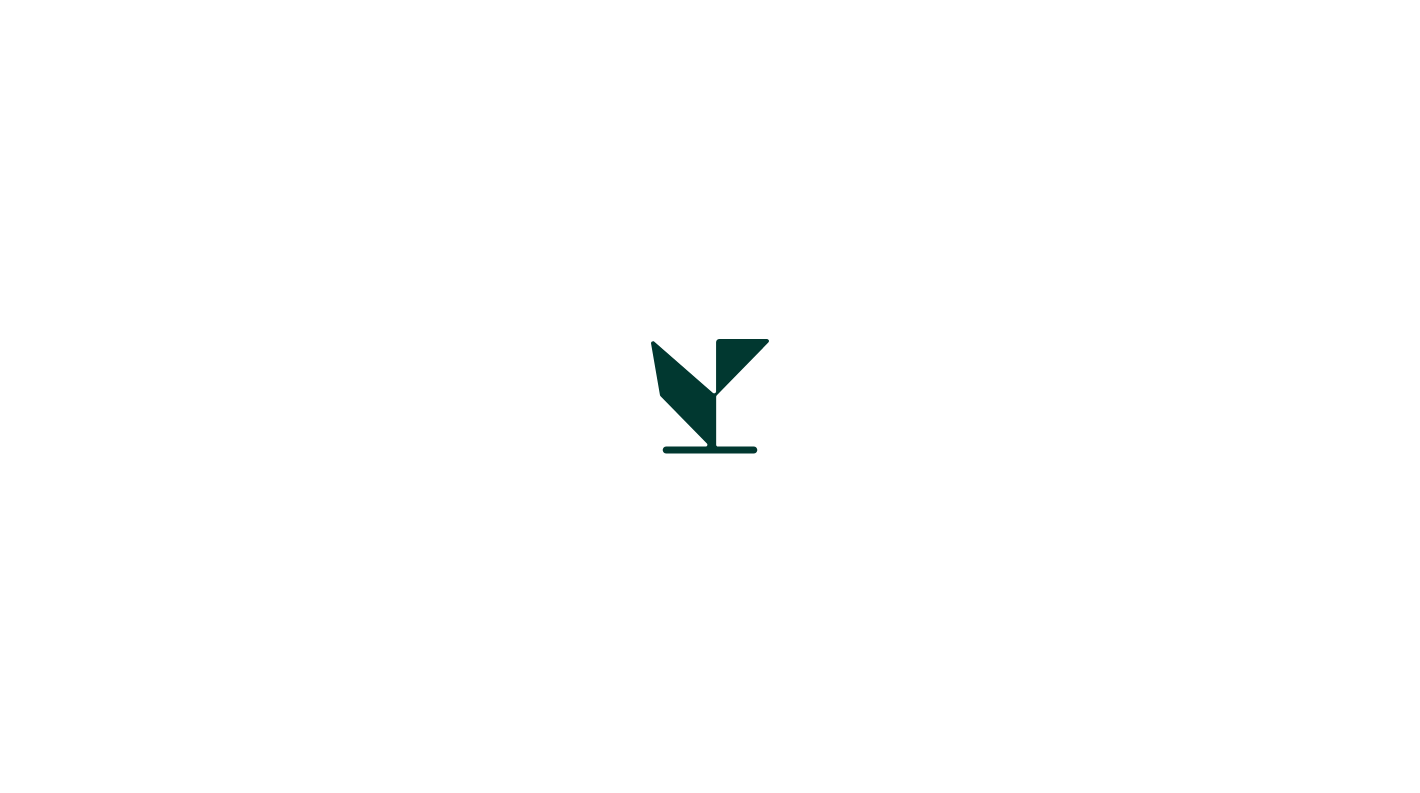 scroll, scrollTop: 0, scrollLeft: 0, axis: both 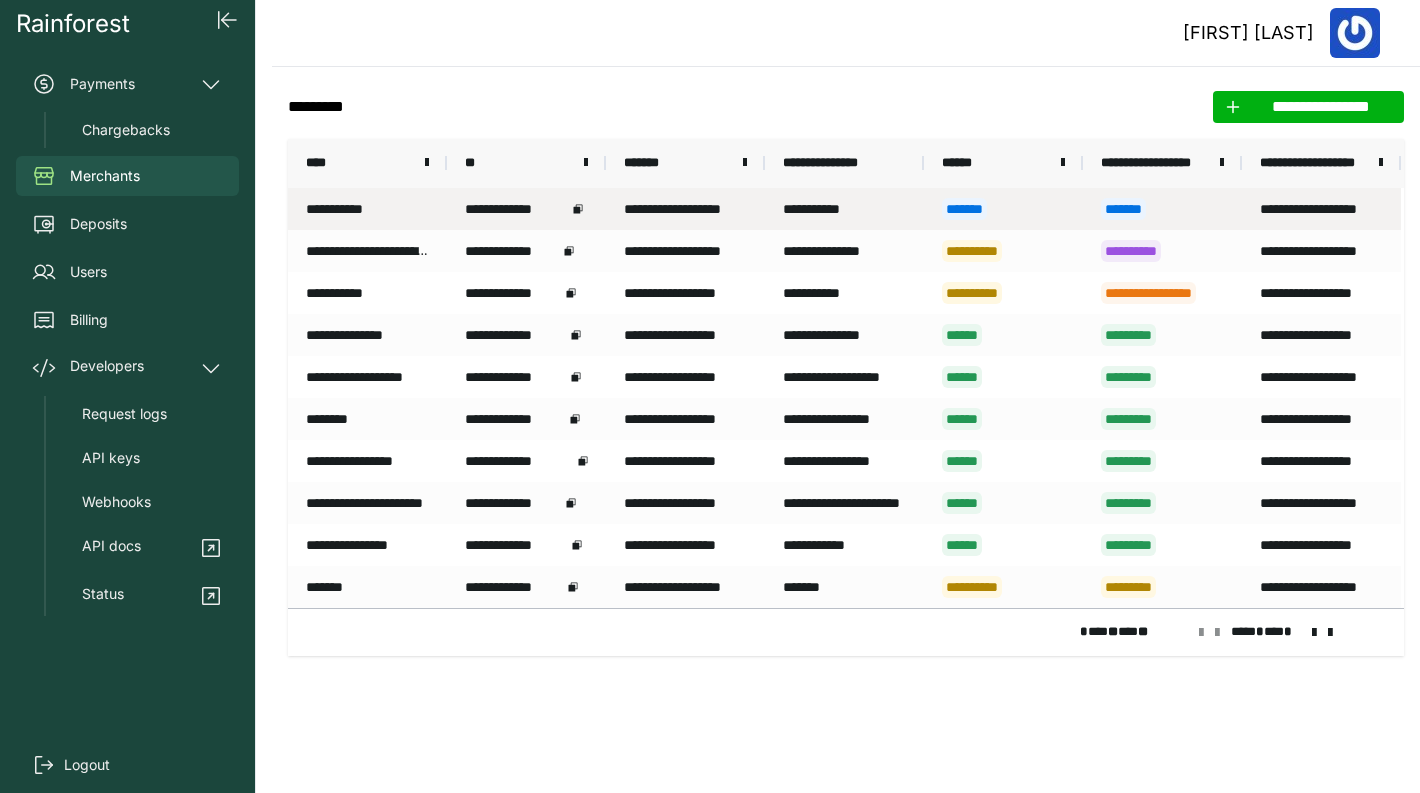 click on "**********" at bounding box center [526, 209] 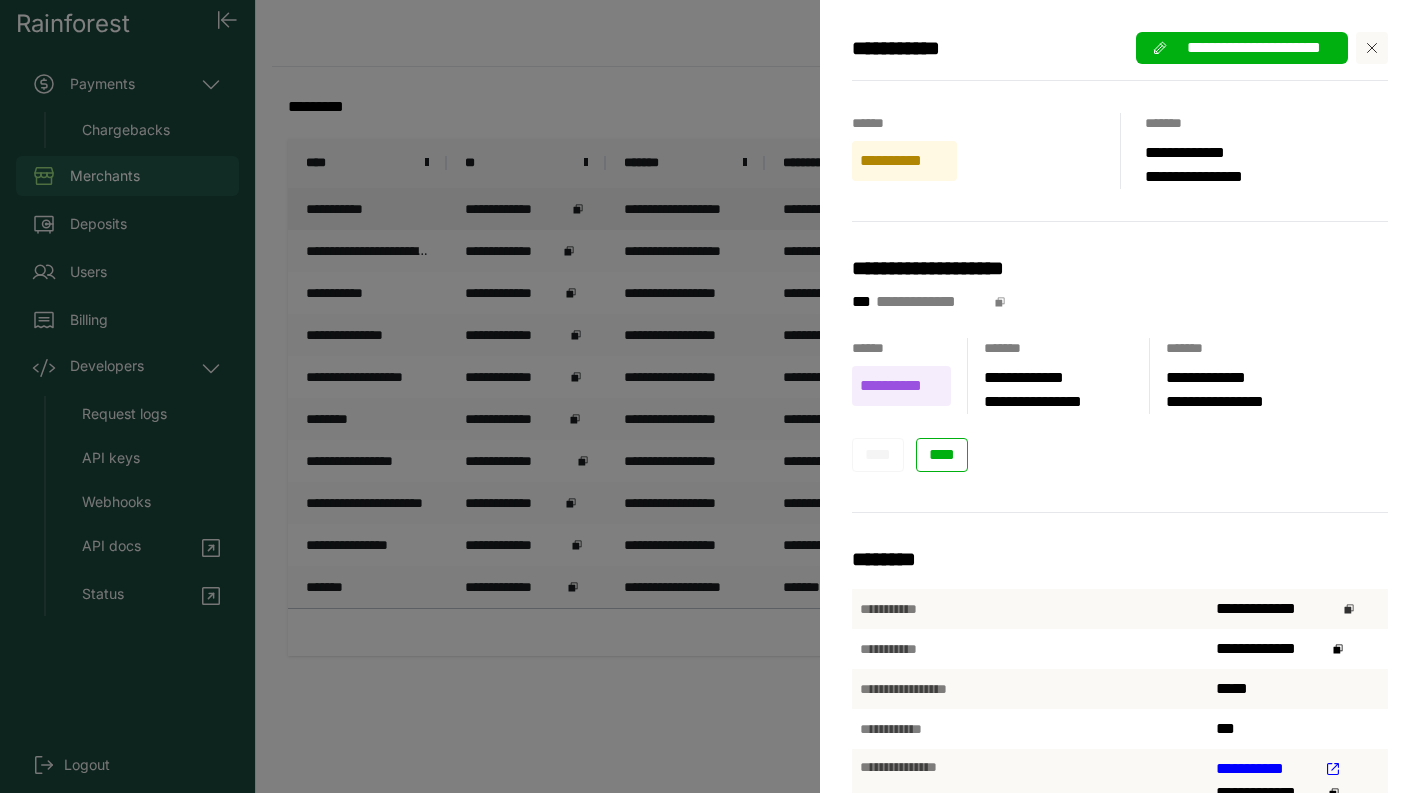 click 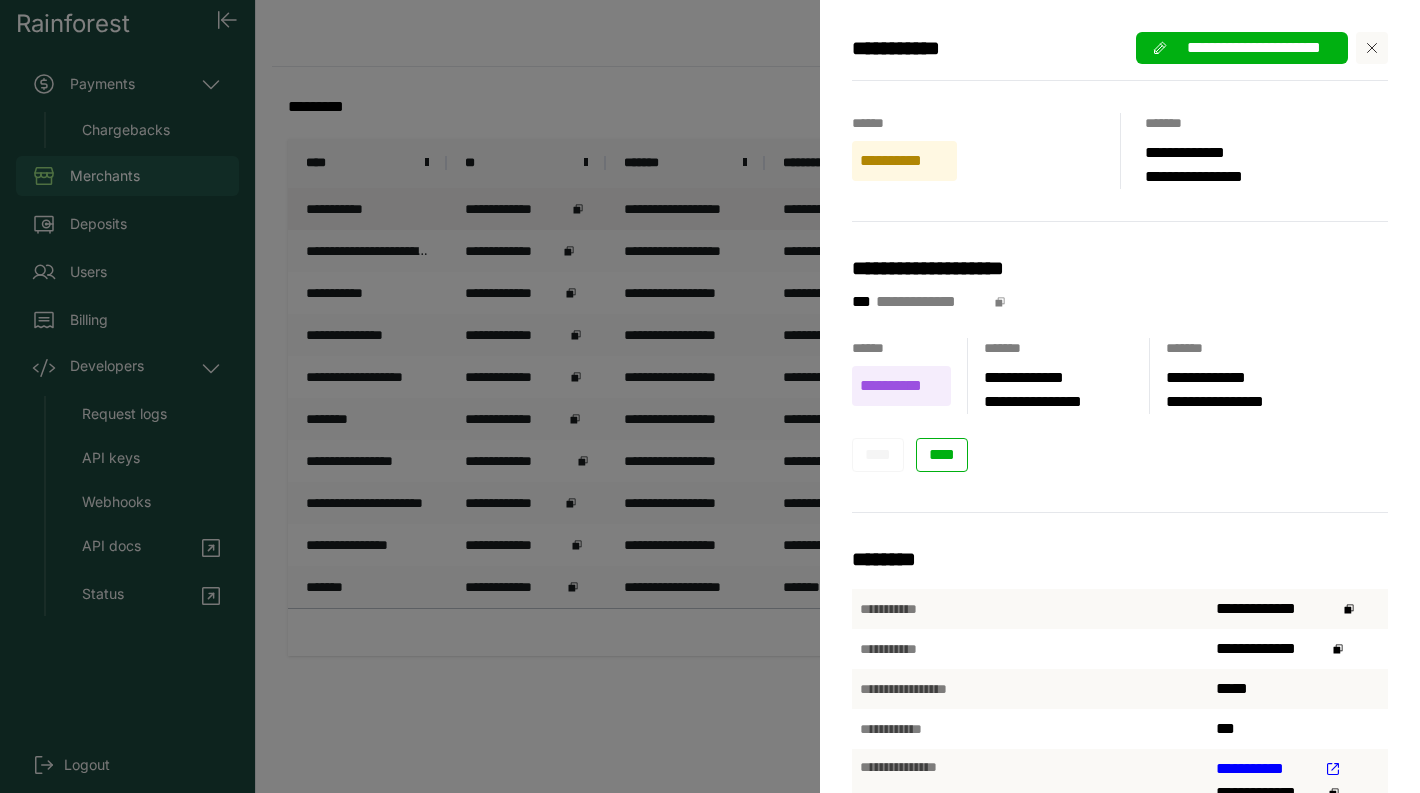 click on "**********" at bounding box center [710, 396] 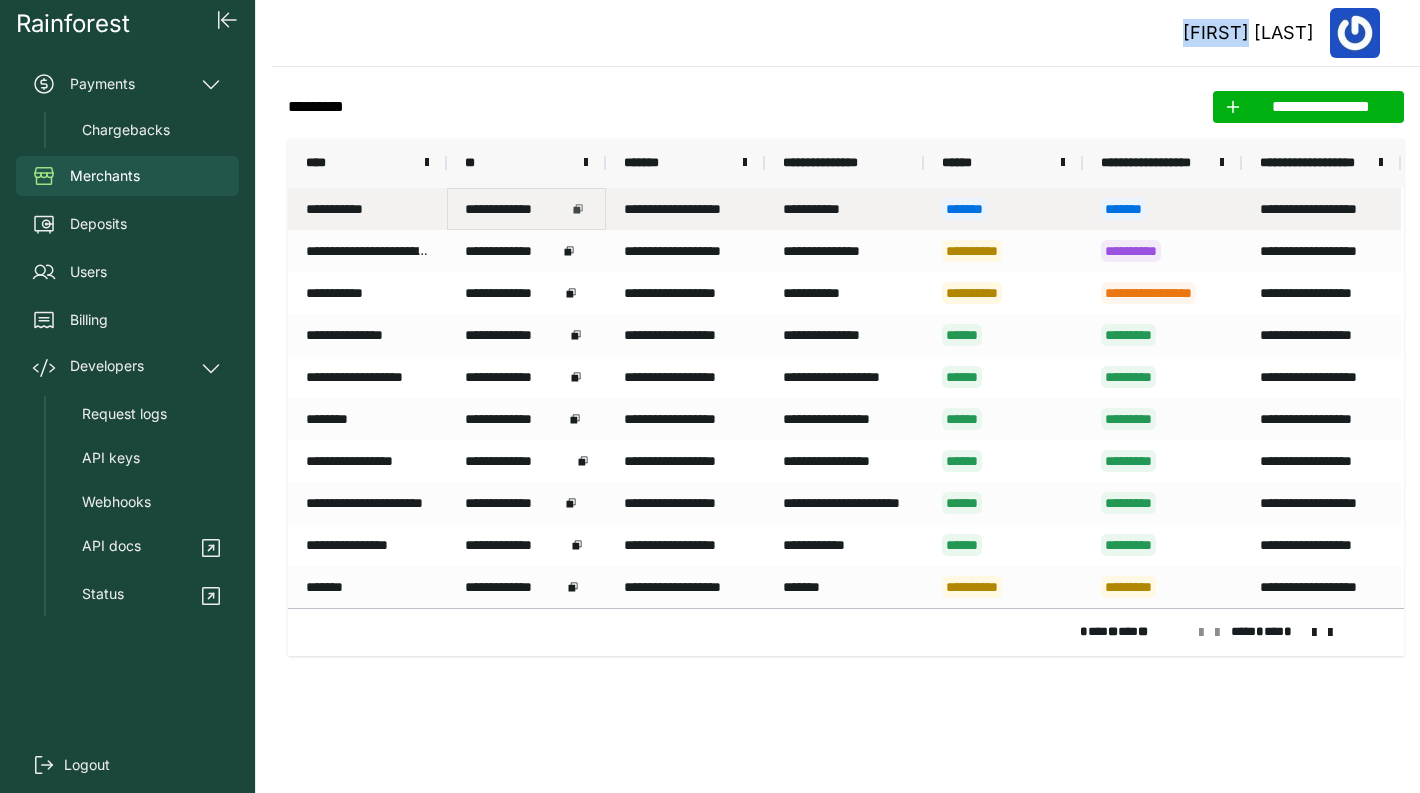 click 